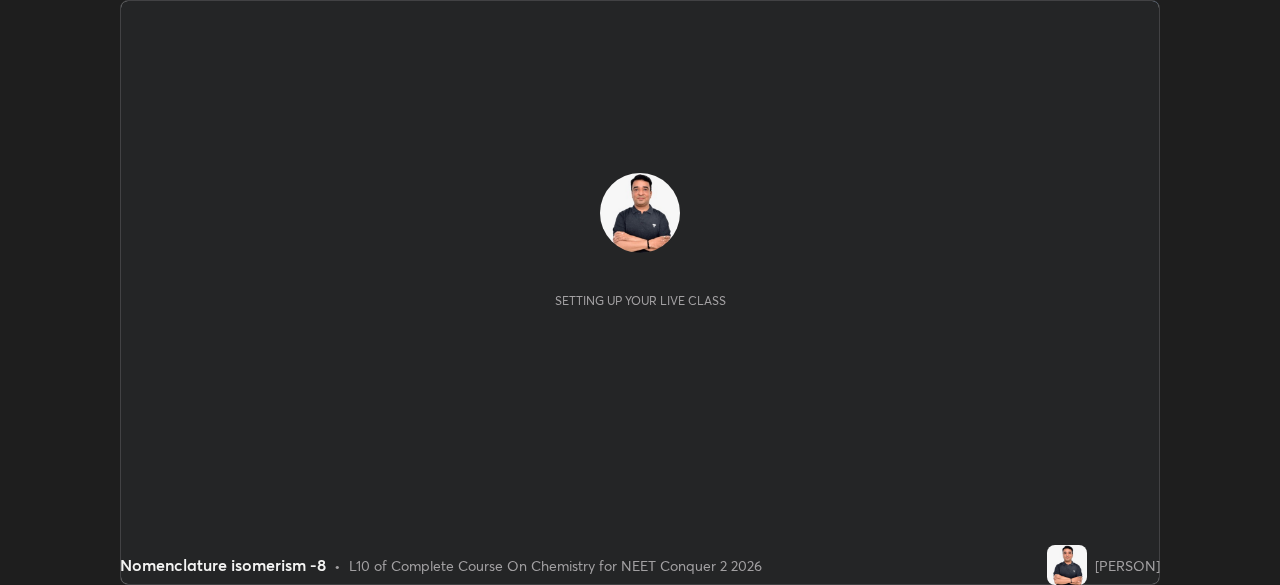 scroll, scrollTop: 0, scrollLeft: 0, axis: both 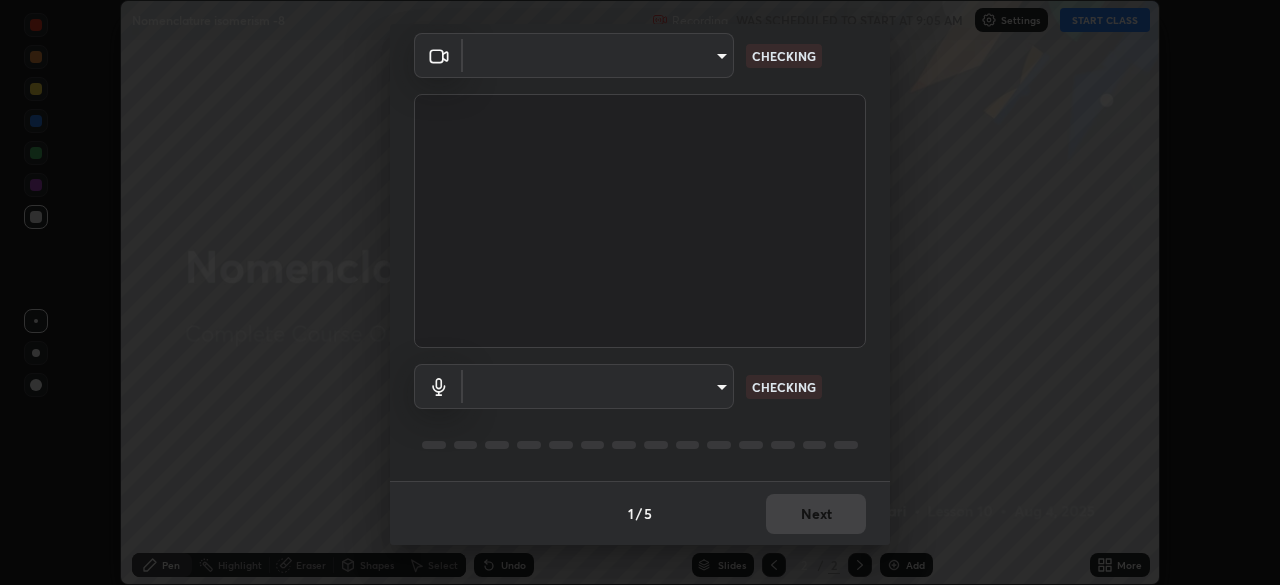 type on "[HASH]" 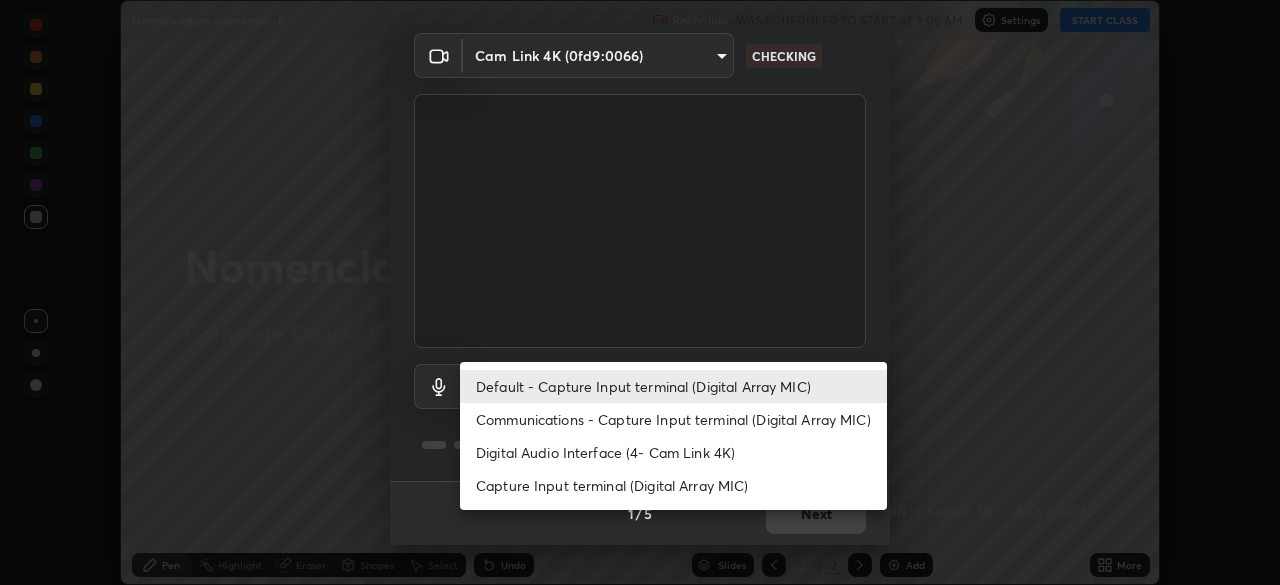 click on "Communications - Capture Input terminal (Digital Array MIC)" at bounding box center (673, 419) 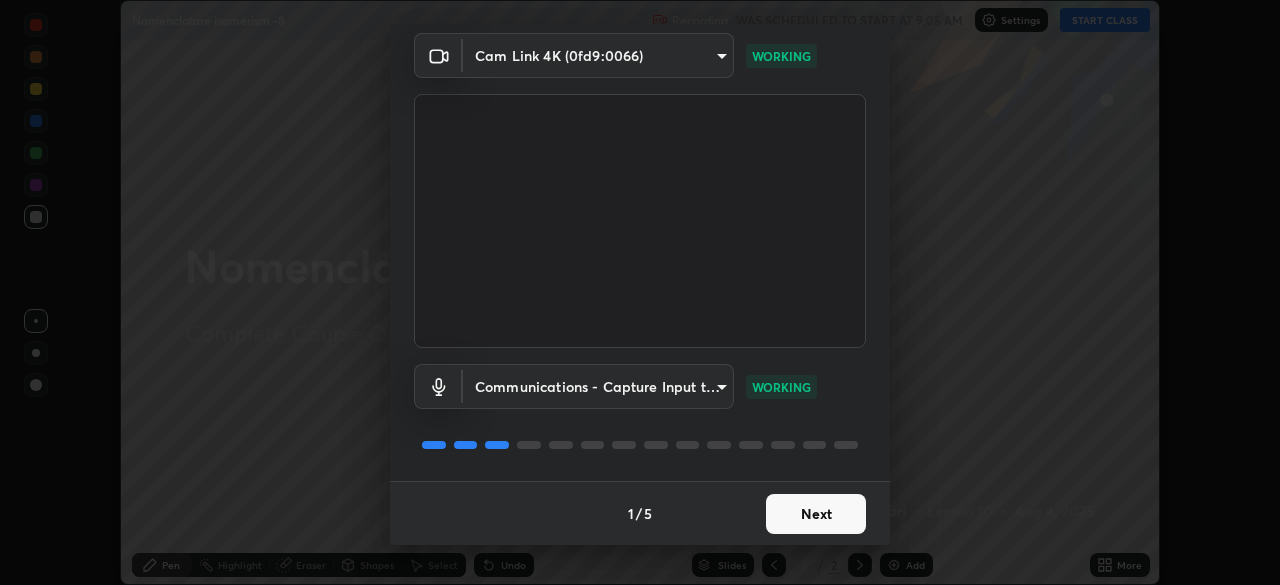 click on "Next" at bounding box center (816, 514) 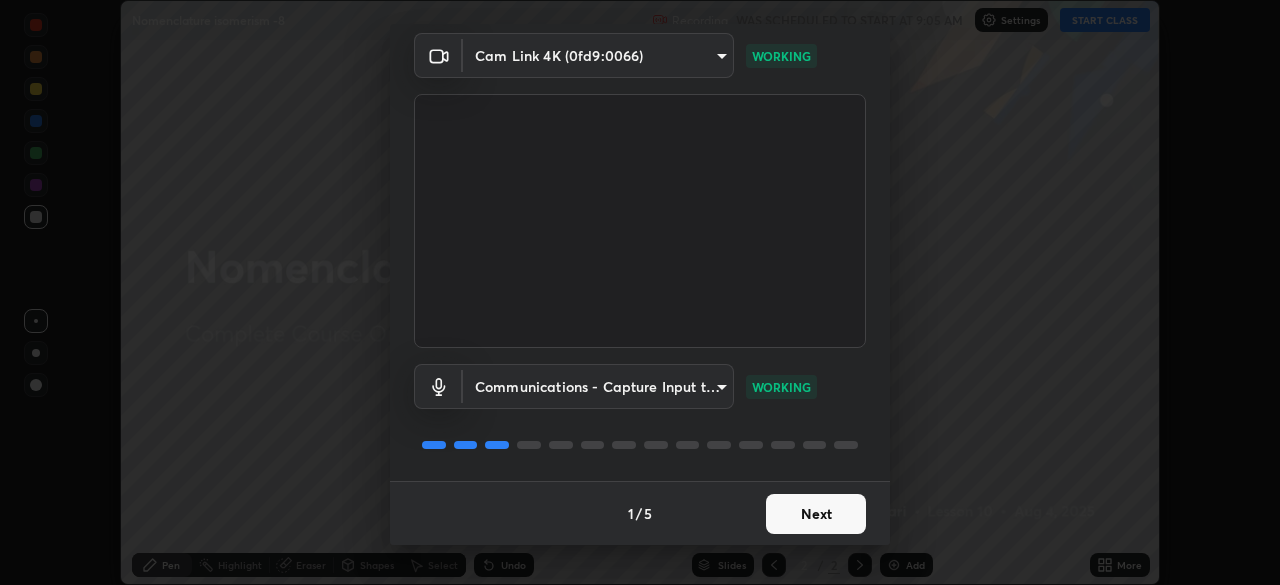 scroll, scrollTop: 0, scrollLeft: 0, axis: both 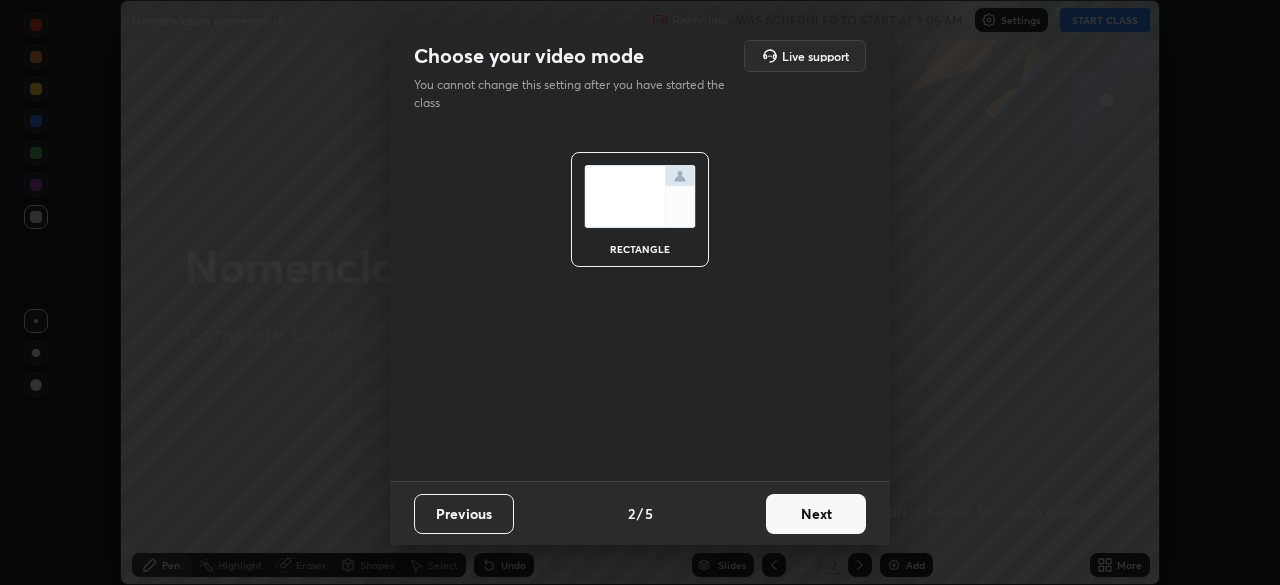 click on "Next" at bounding box center [816, 514] 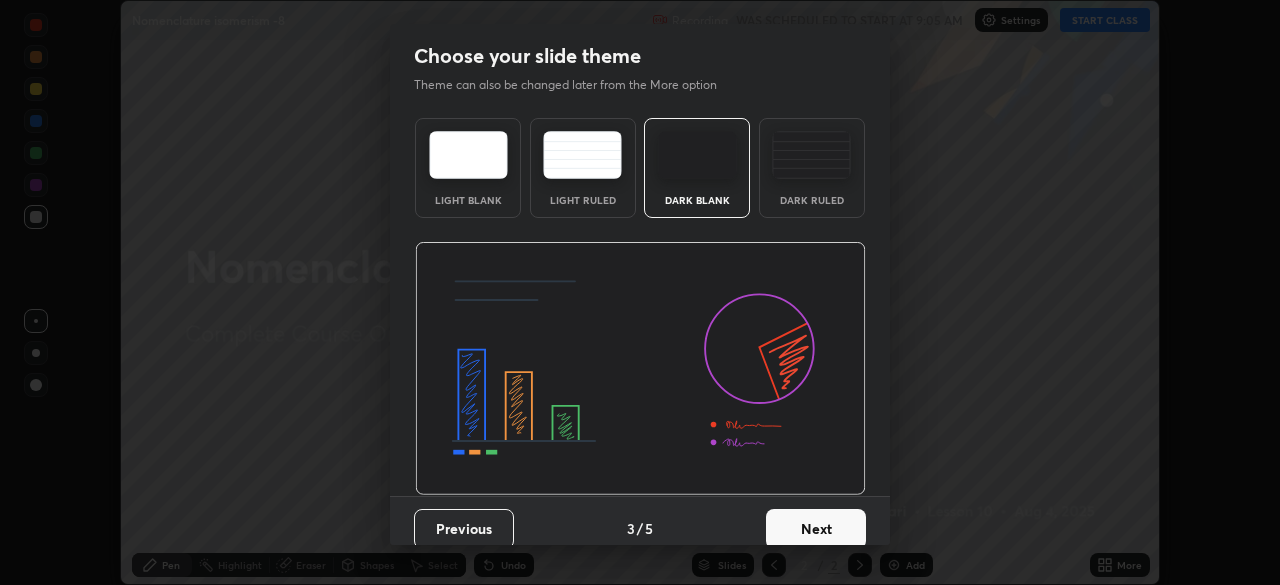 click on "Next" at bounding box center (816, 529) 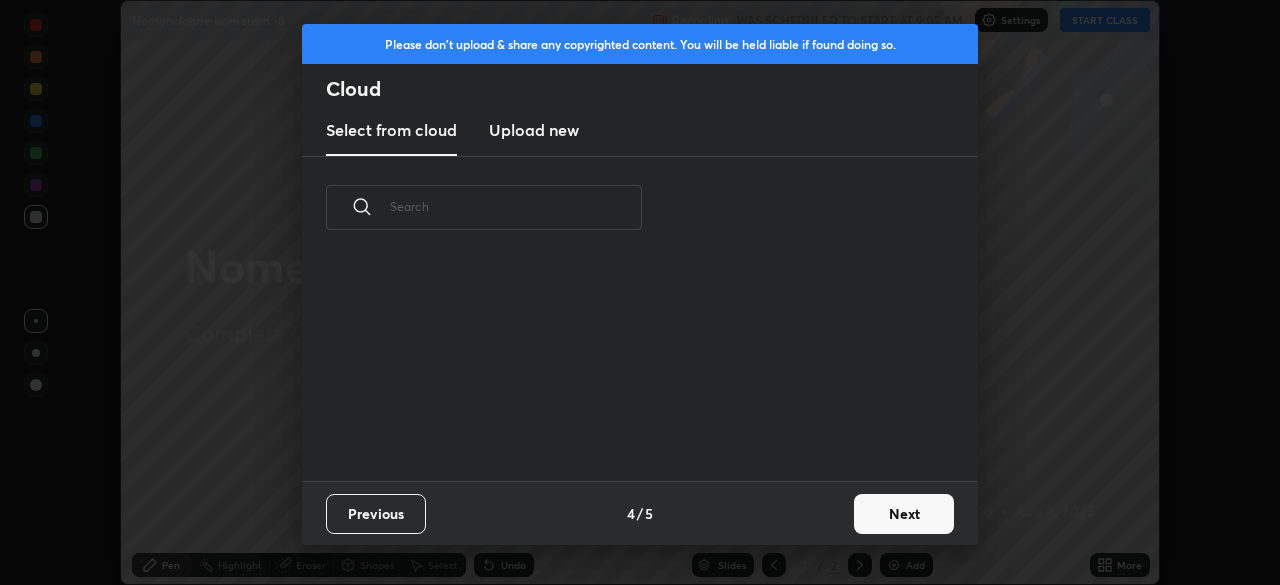 click on "Next" at bounding box center (904, 514) 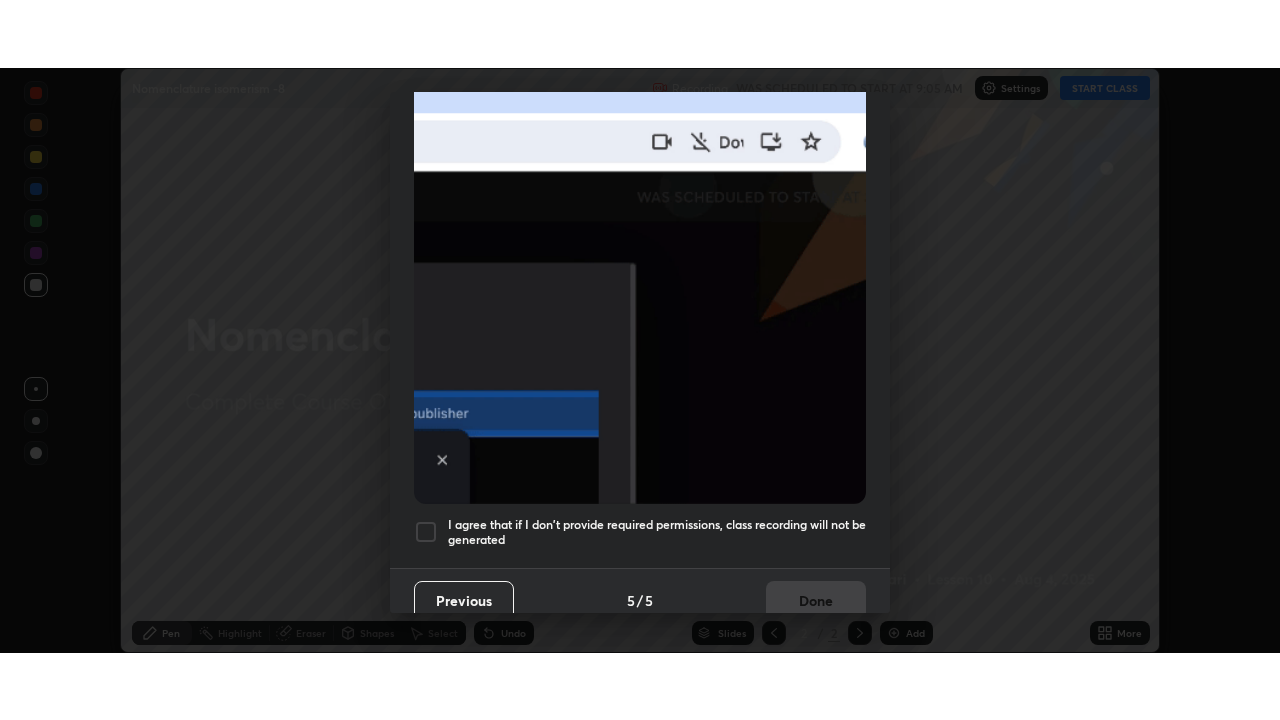 scroll, scrollTop: 479, scrollLeft: 0, axis: vertical 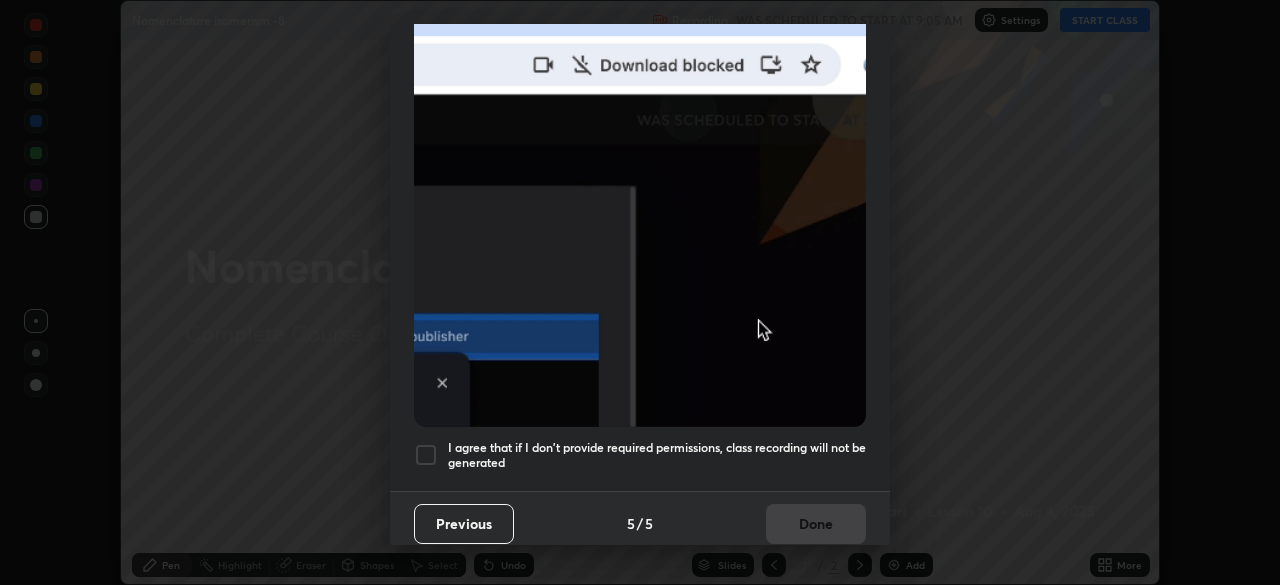 click on "I agree that if I don't provide required permissions, class recording will not be generated" at bounding box center (640, 455) 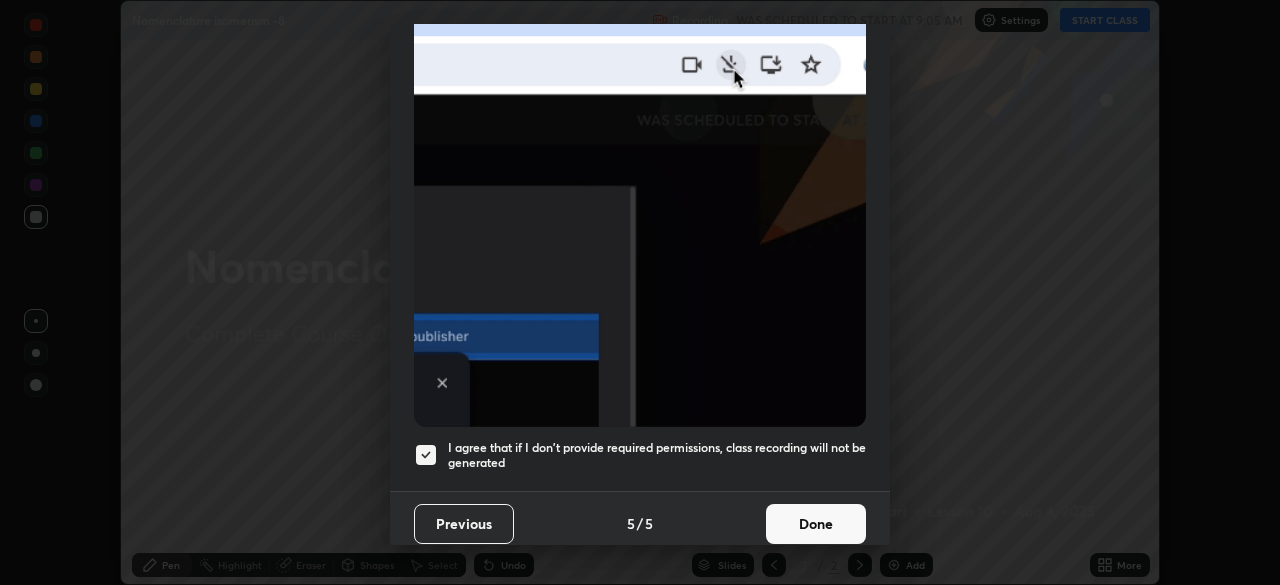 click on "Done" at bounding box center (816, 524) 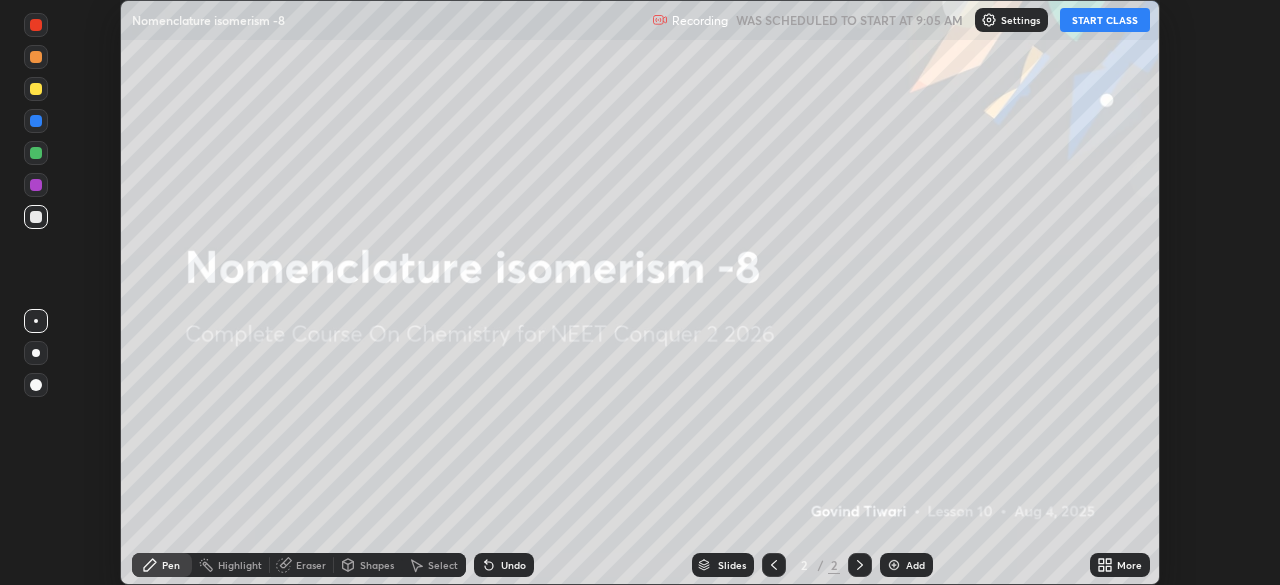 click 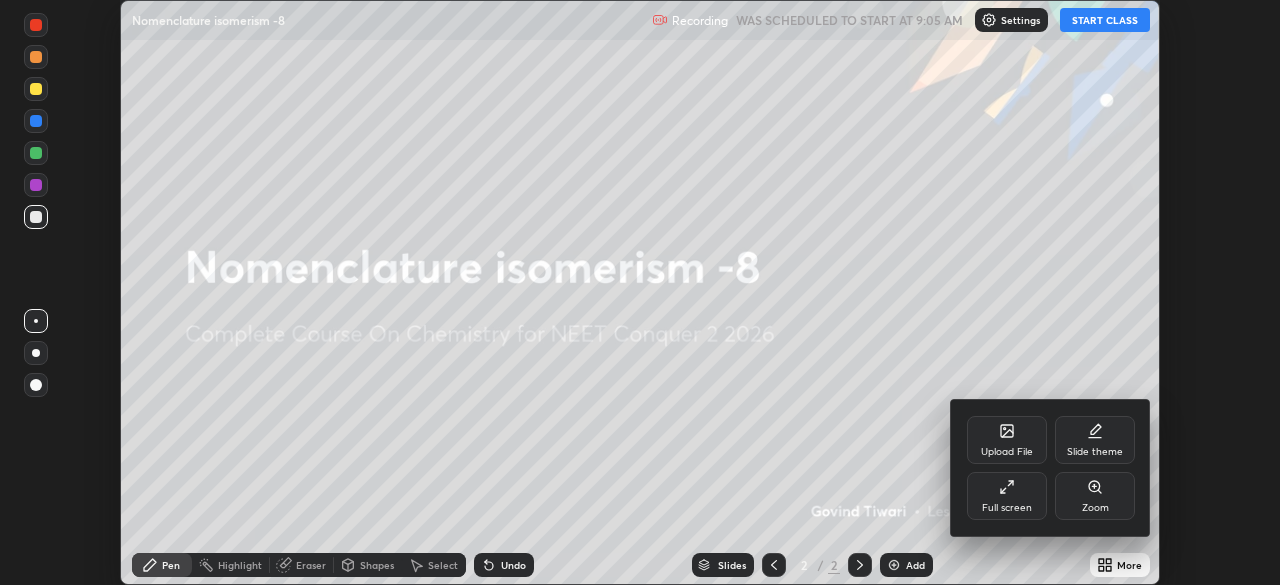 click on "Full screen" at bounding box center (1007, 496) 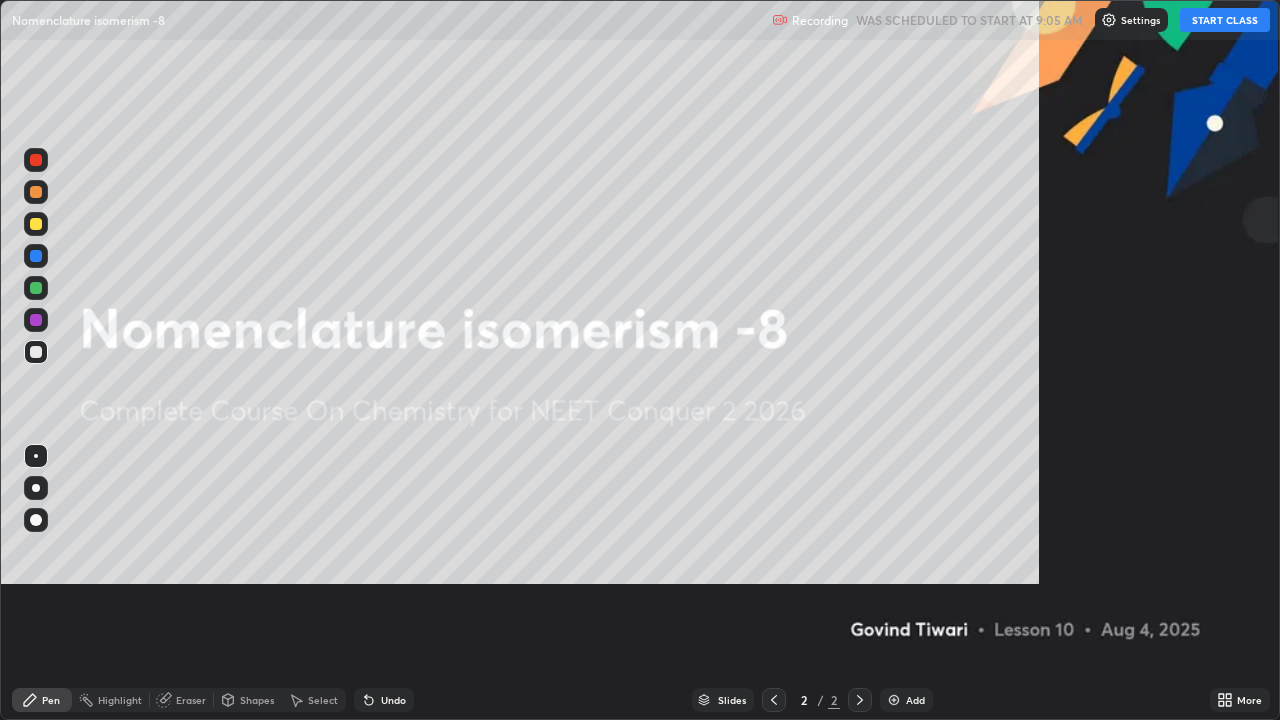 scroll, scrollTop: 99280, scrollLeft: 98720, axis: both 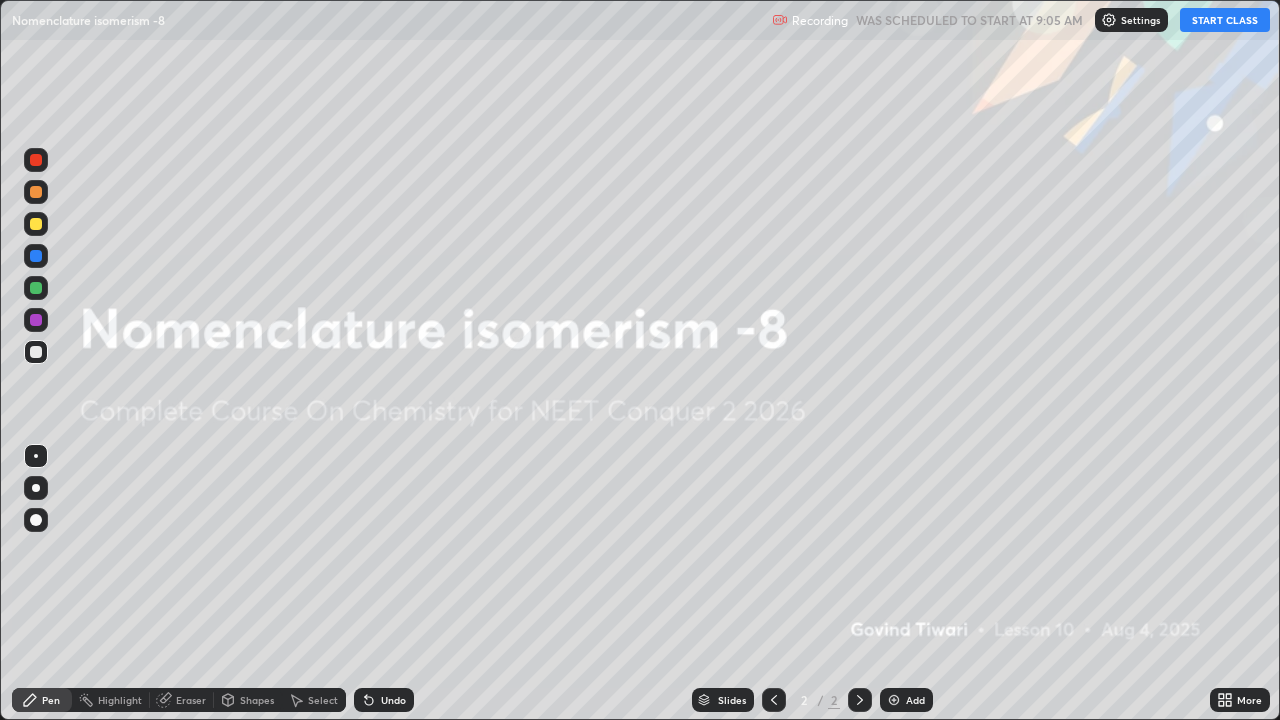 click on "START CLASS" at bounding box center [1225, 20] 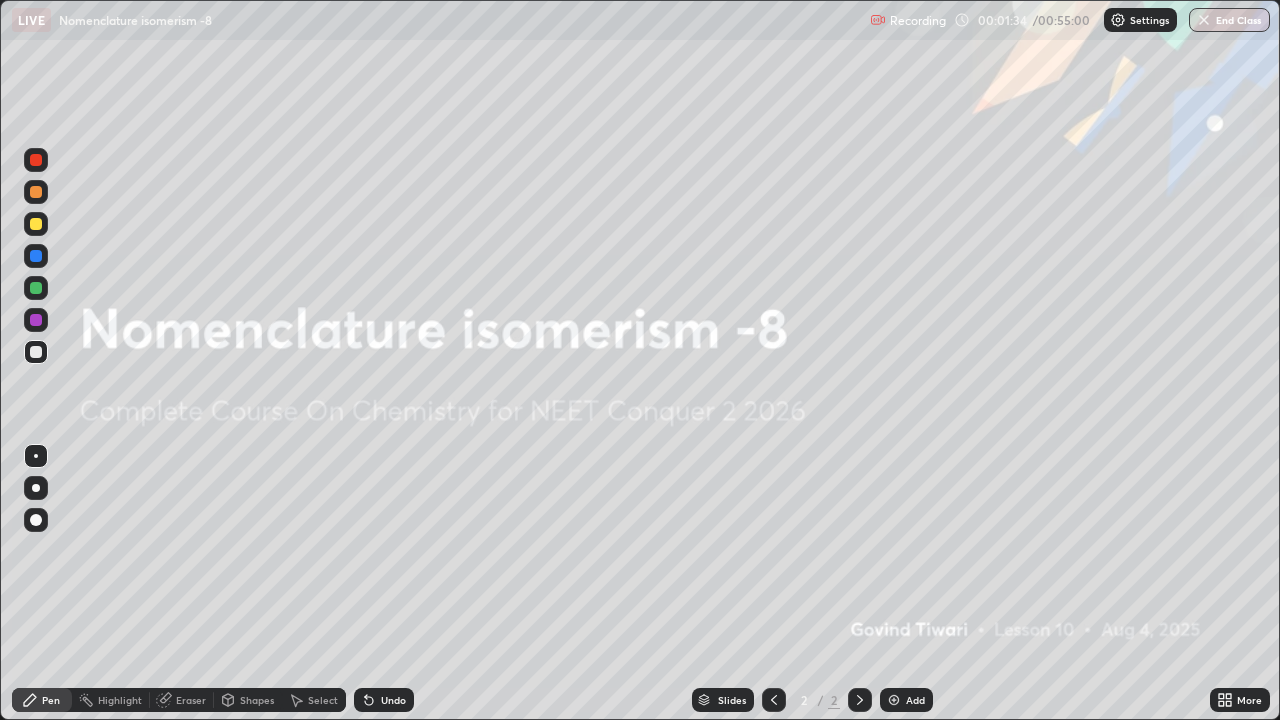 click at bounding box center [36, 488] 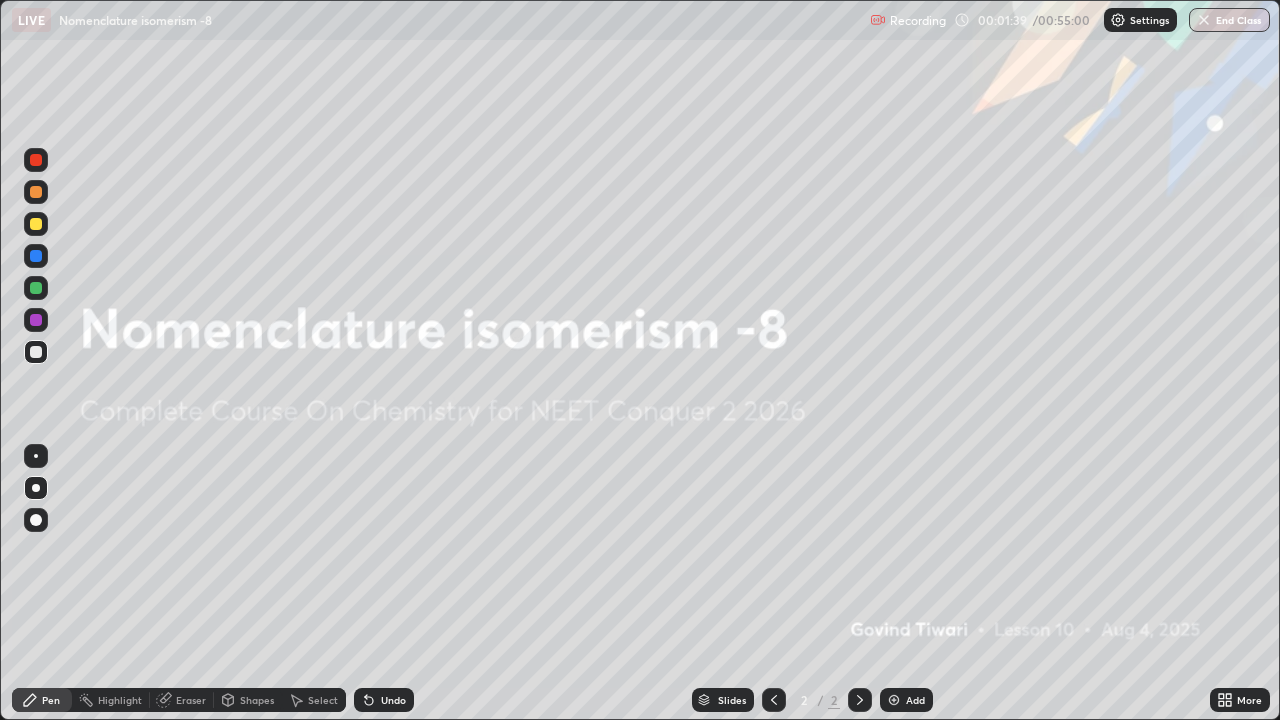 click at bounding box center (894, 700) 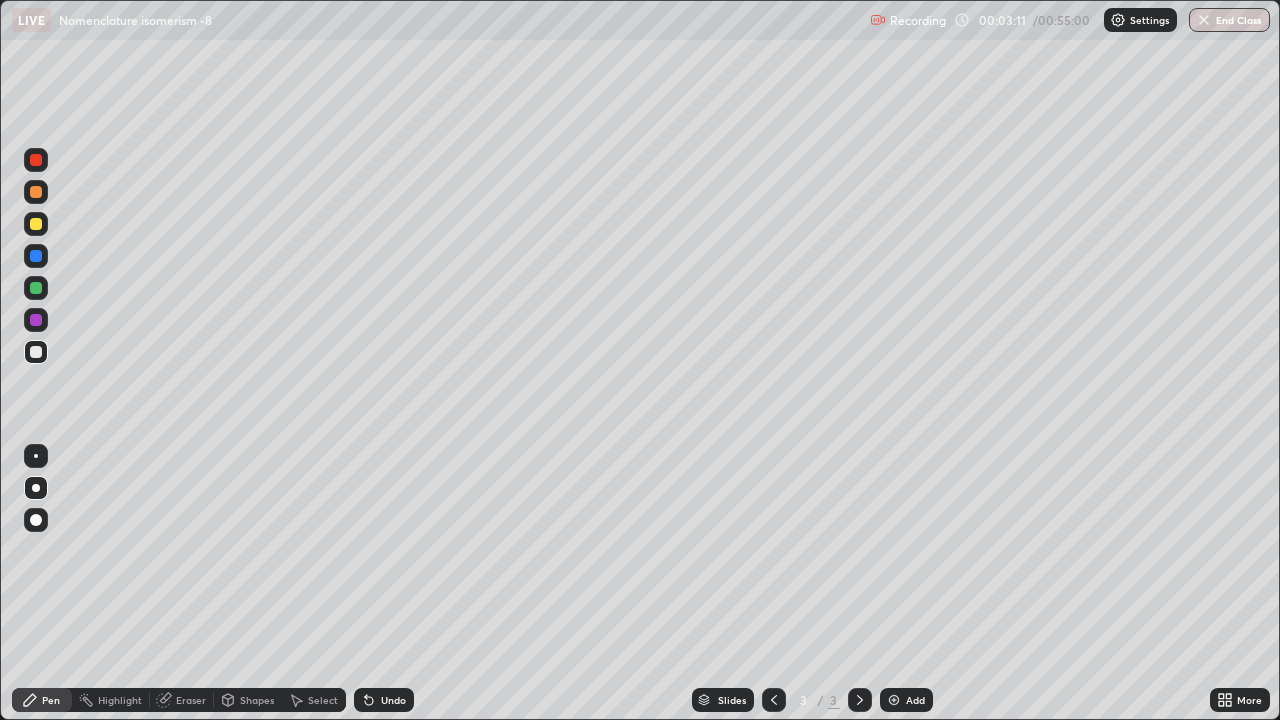 click at bounding box center [36, 520] 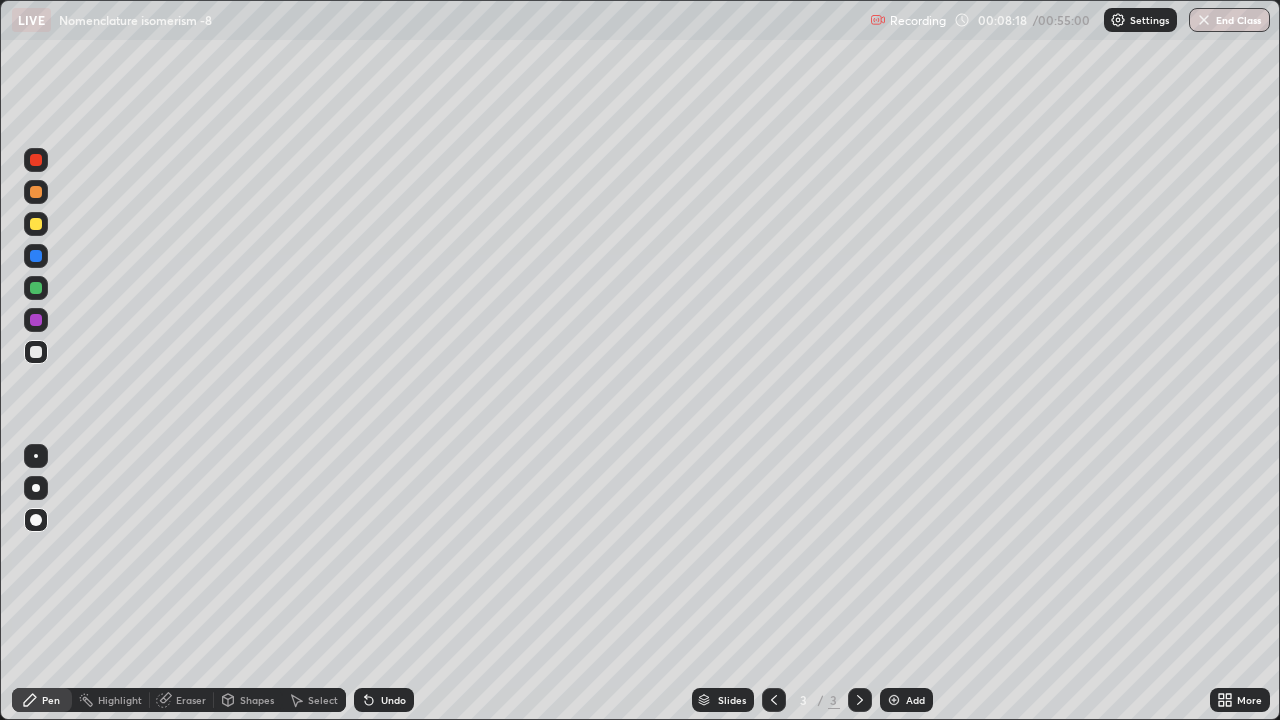 click at bounding box center [894, 700] 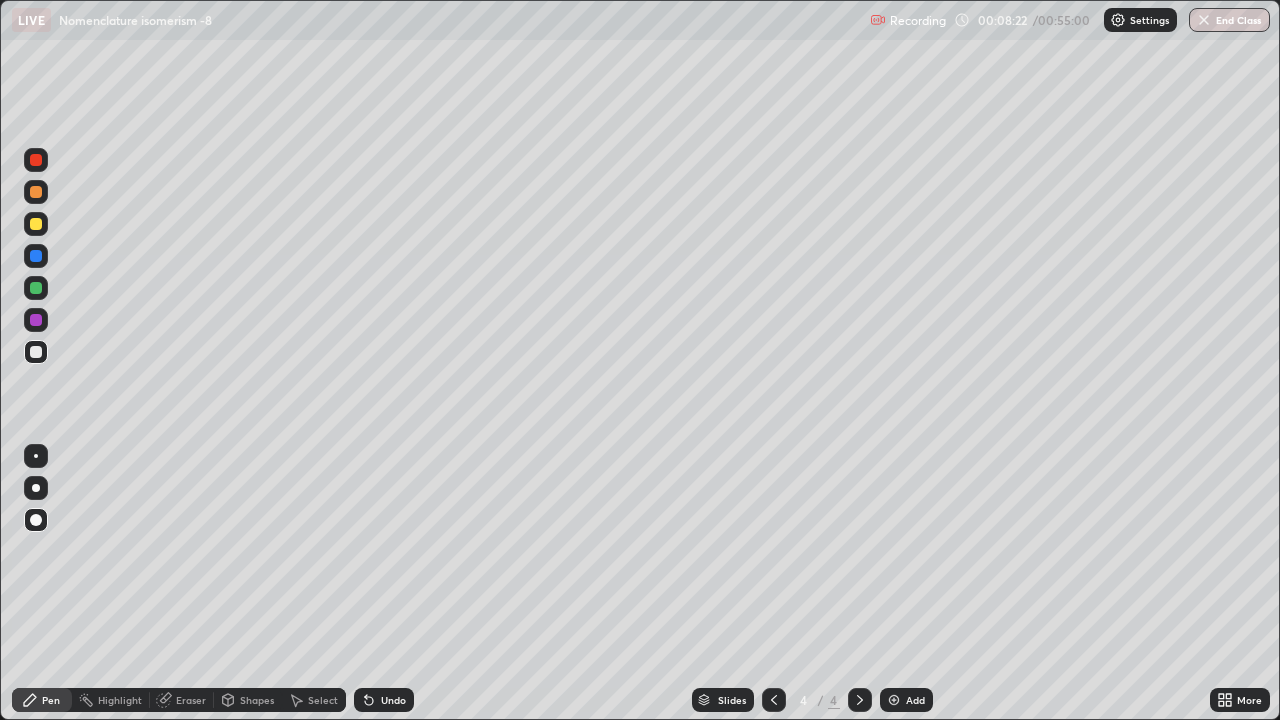 click at bounding box center (36, 224) 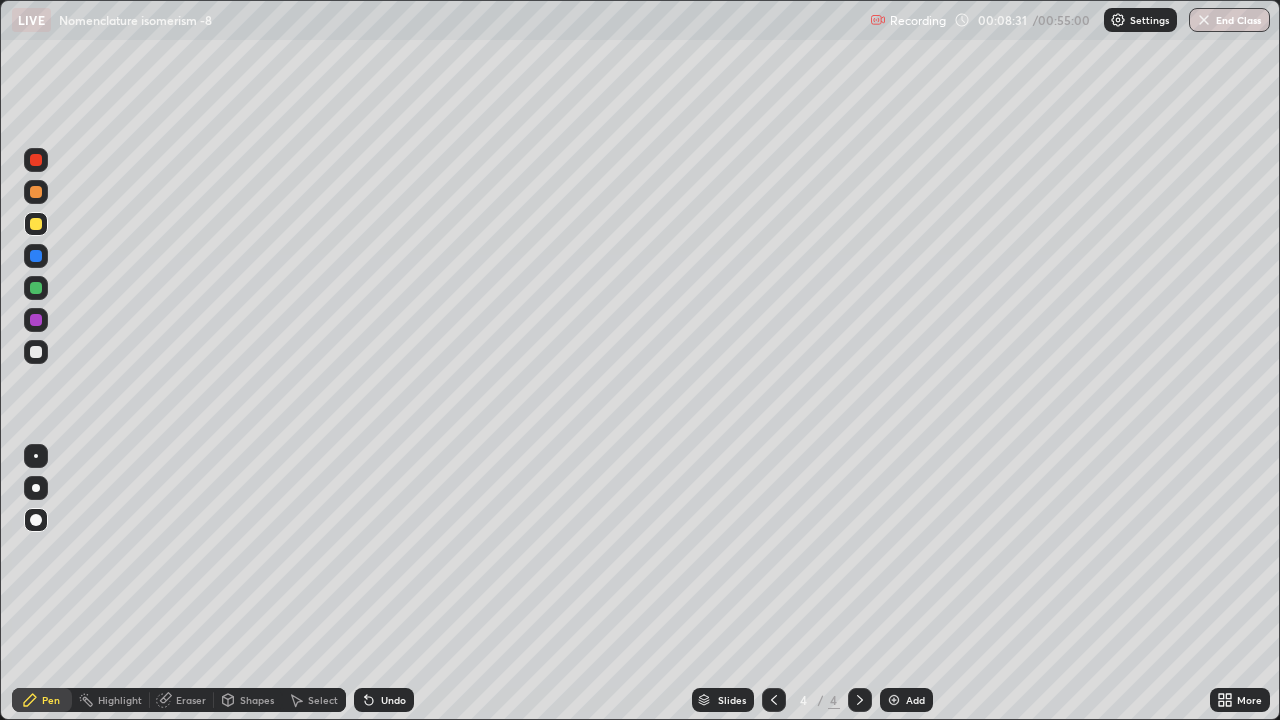 click at bounding box center (36, 352) 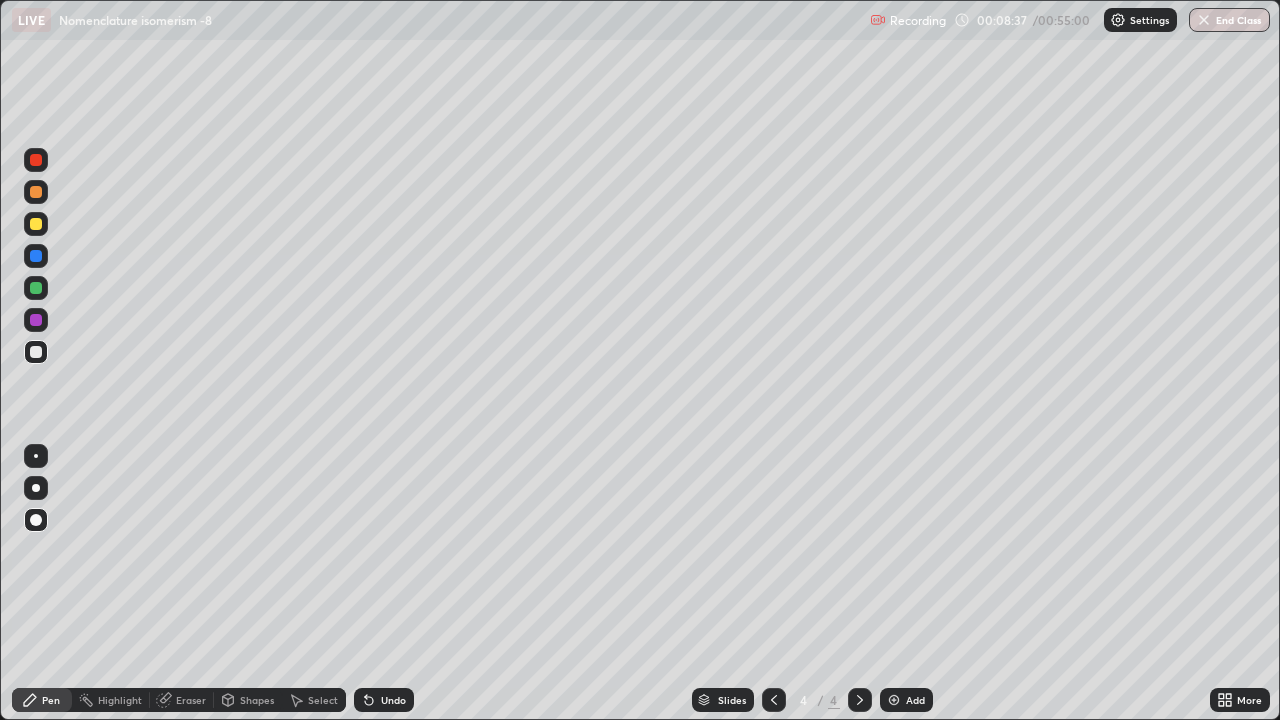 click at bounding box center (36, 224) 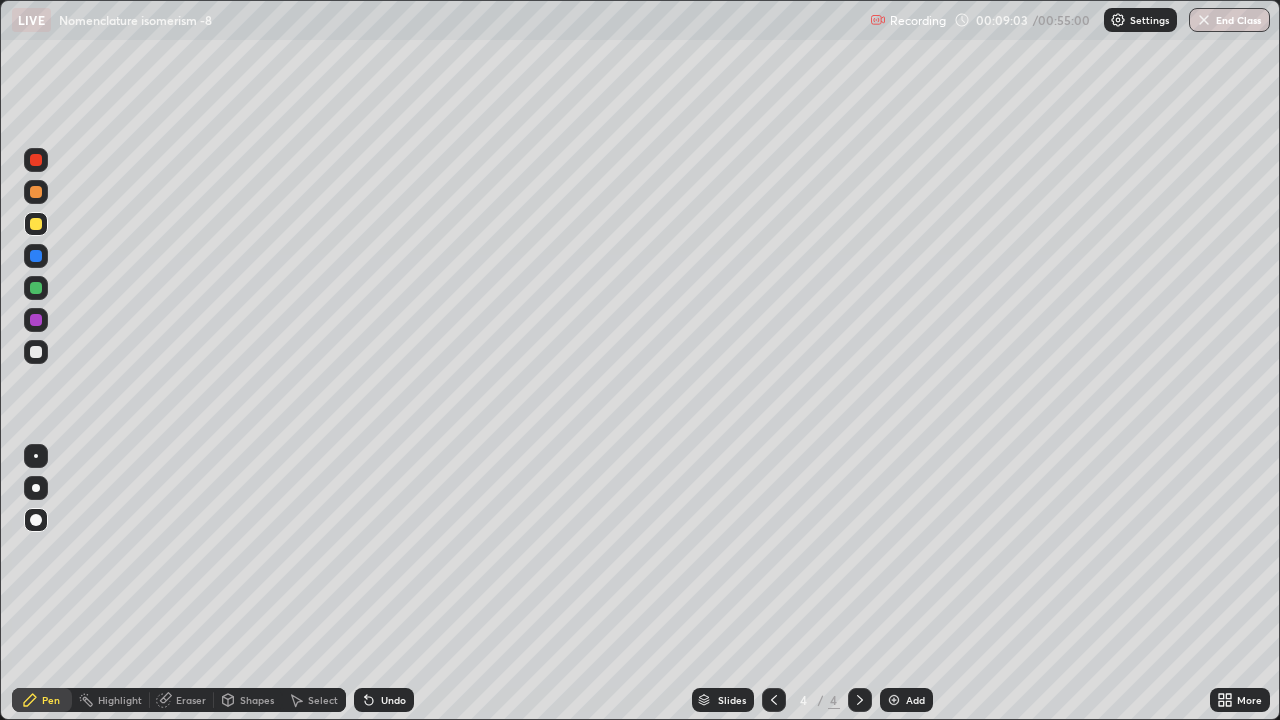 click at bounding box center [36, 352] 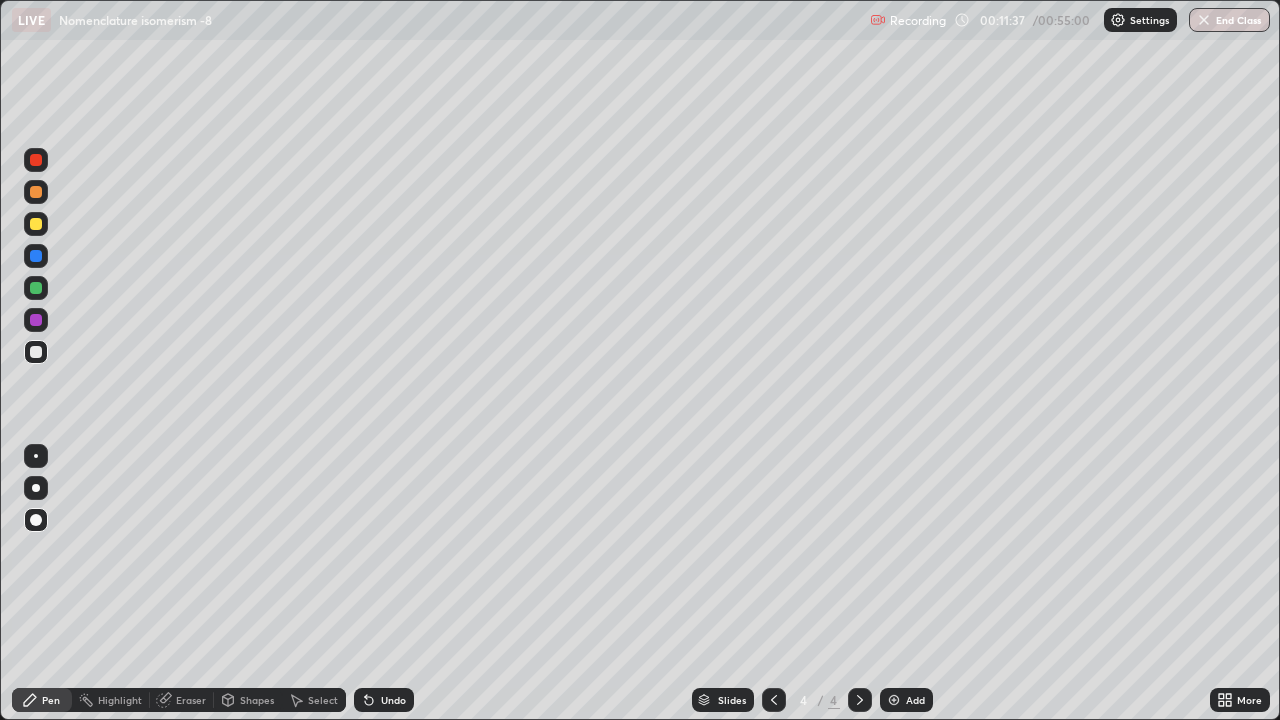 click at bounding box center [36, 288] 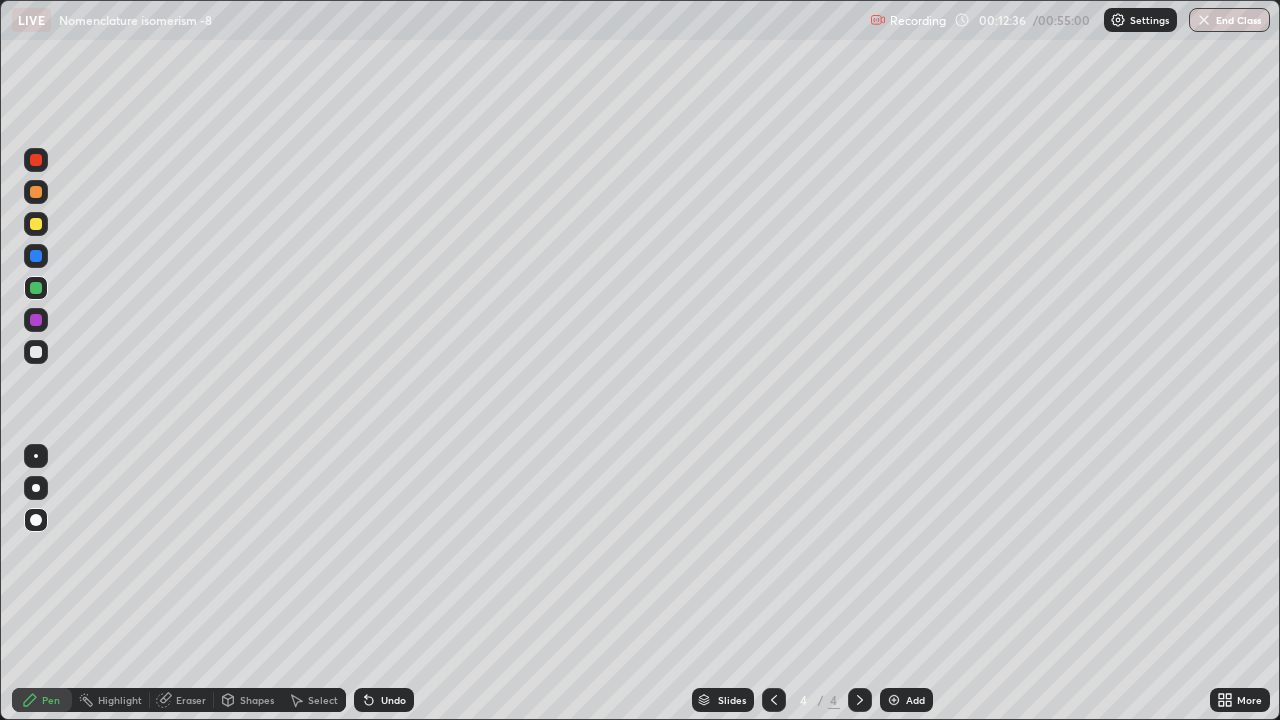 click 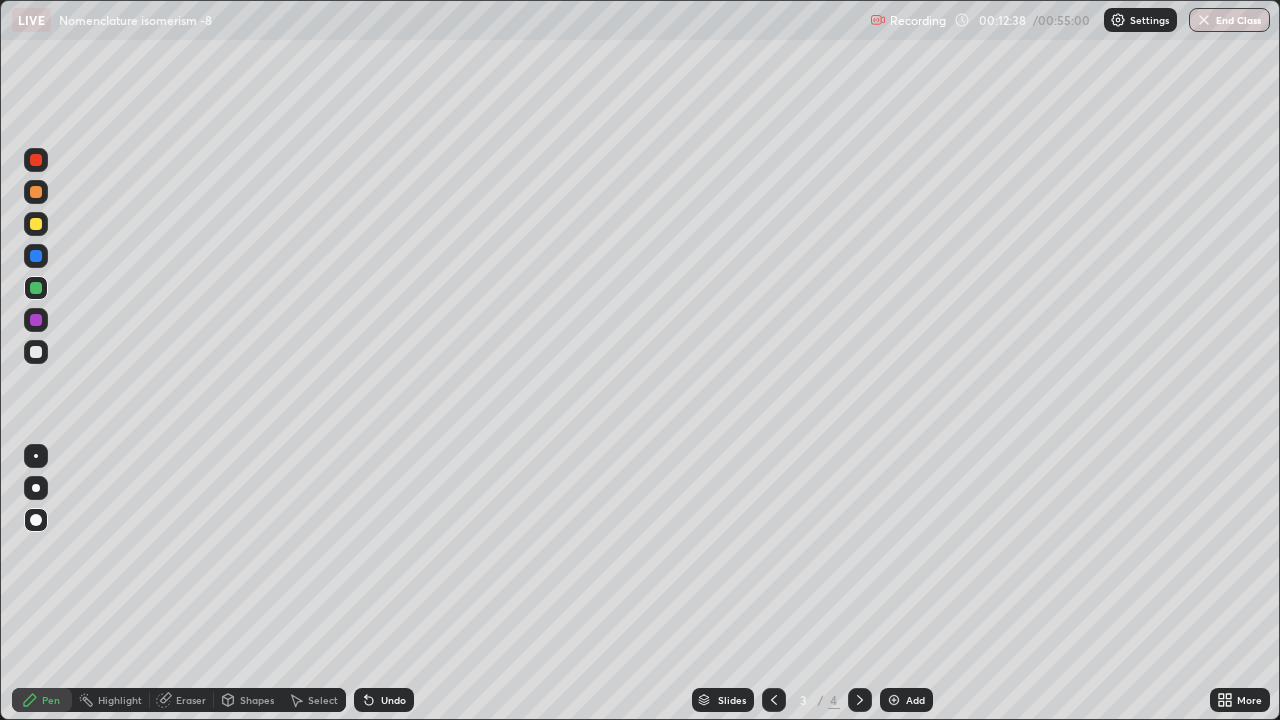 click at bounding box center (36, 352) 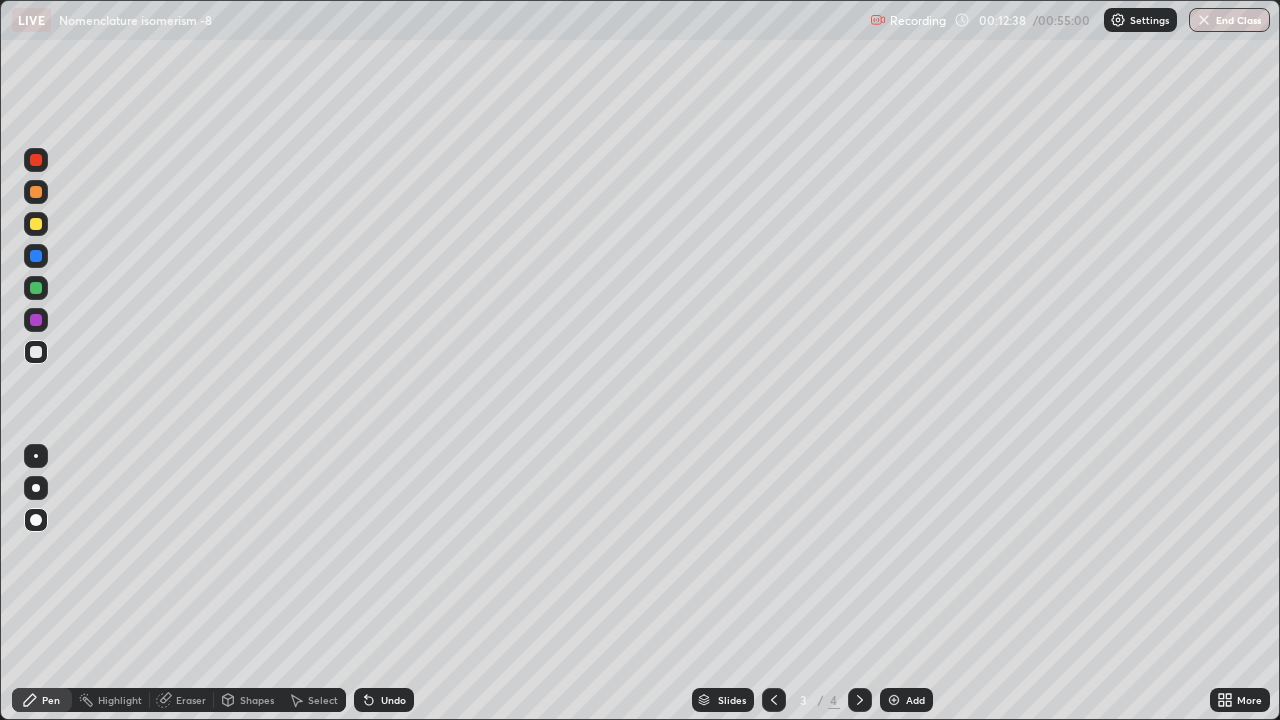 click at bounding box center [36, 456] 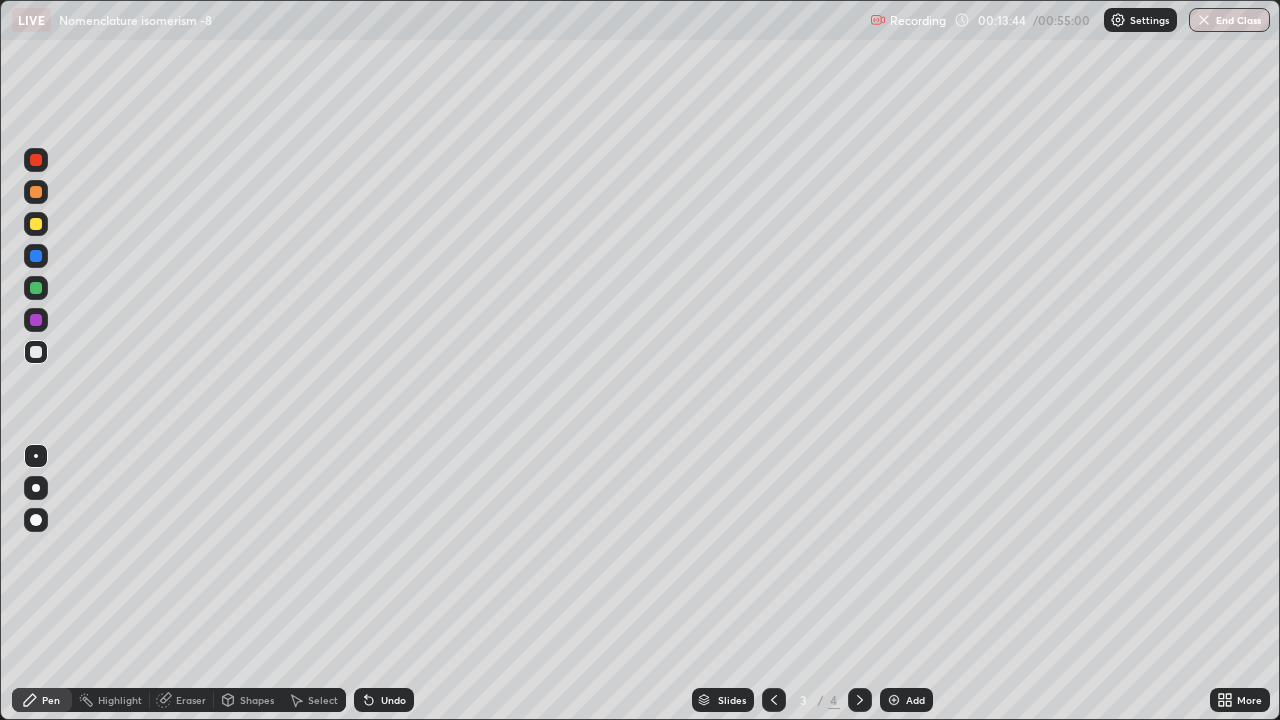 click at bounding box center (36, 224) 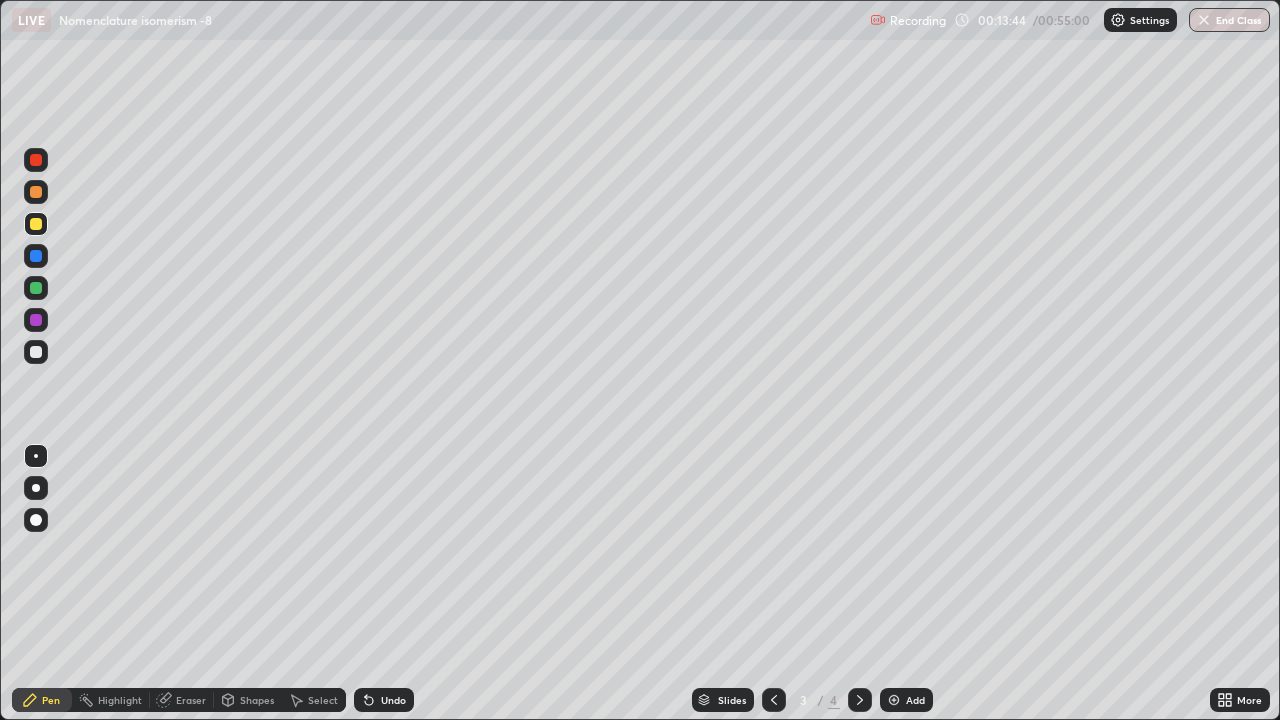 click at bounding box center [36, 488] 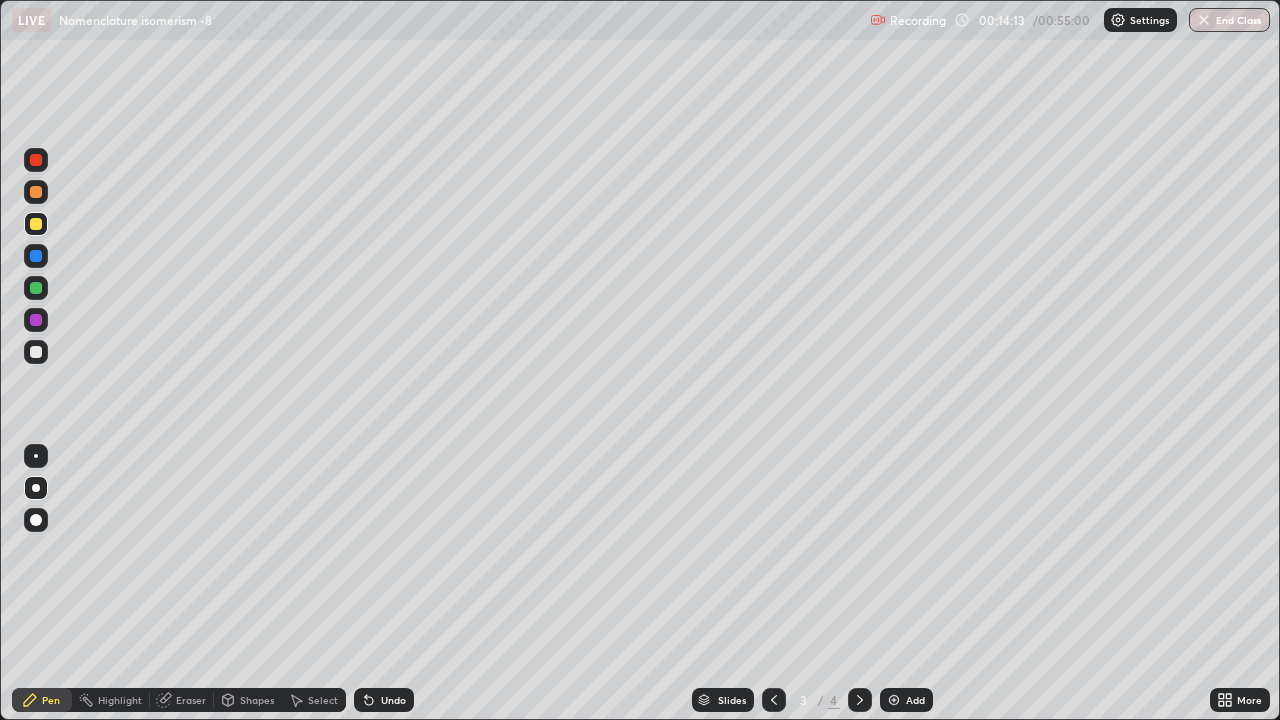click 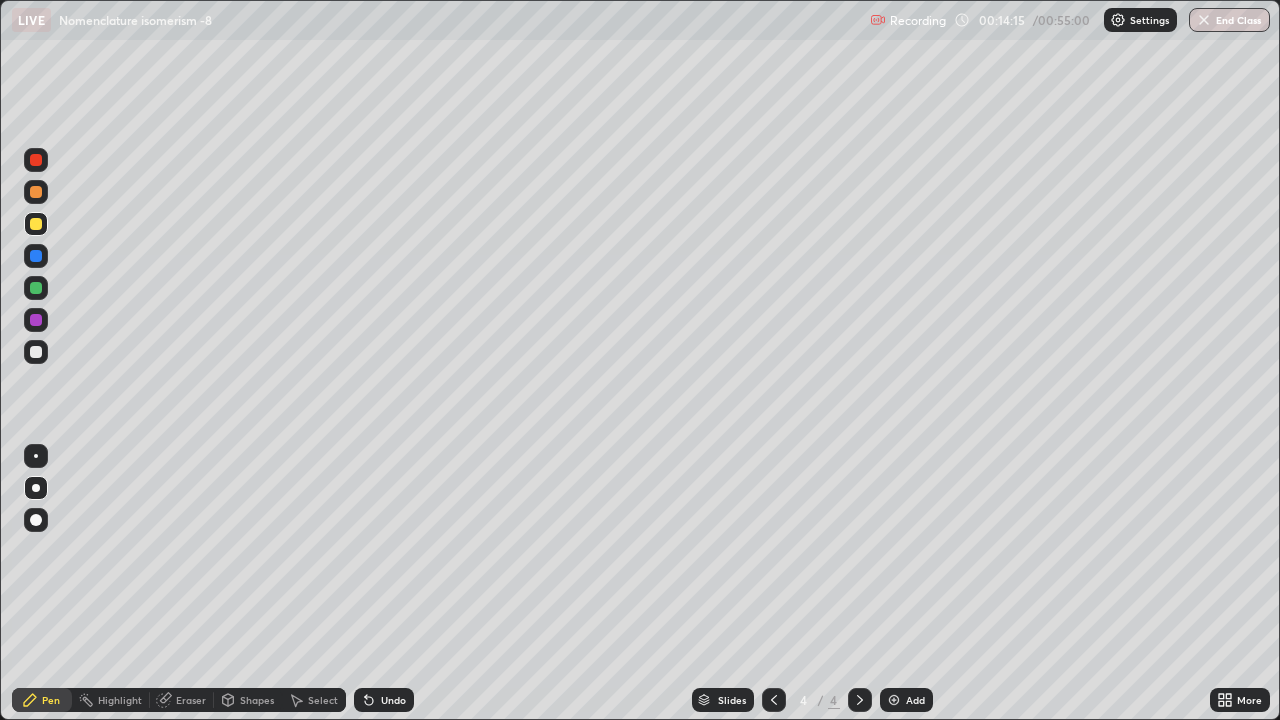 click at bounding box center (36, 352) 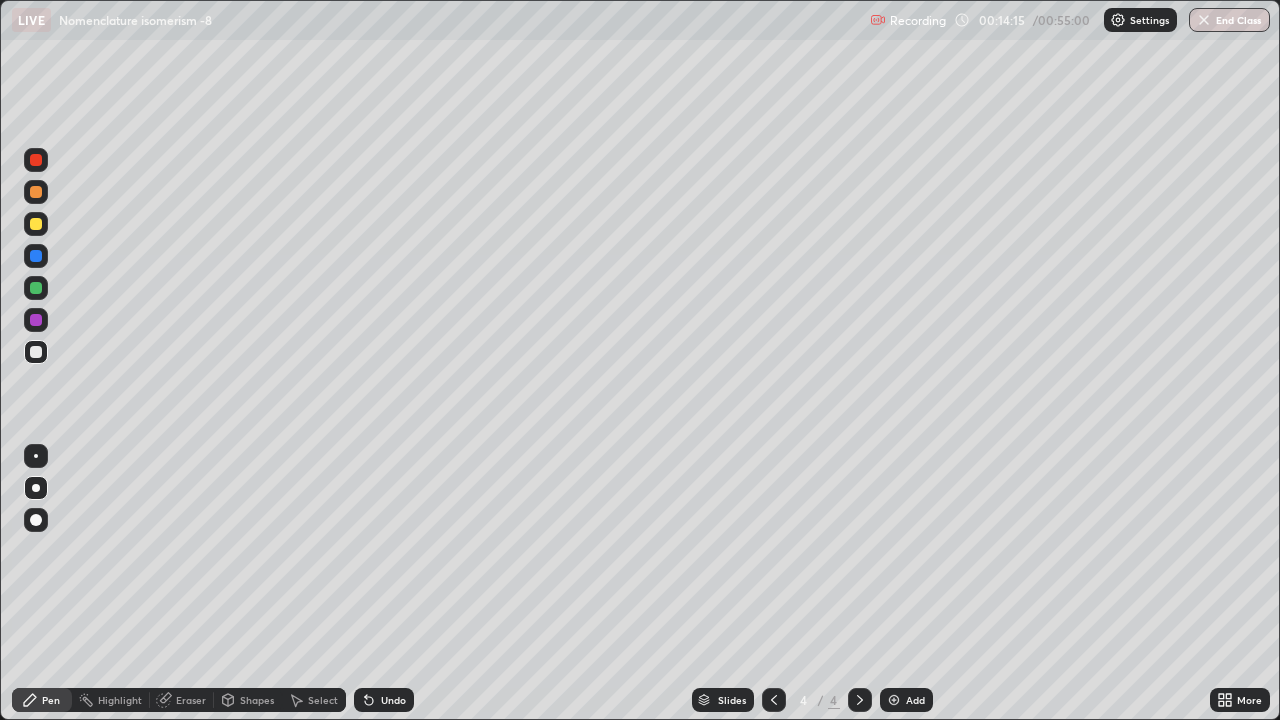 click at bounding box center (36, 456) 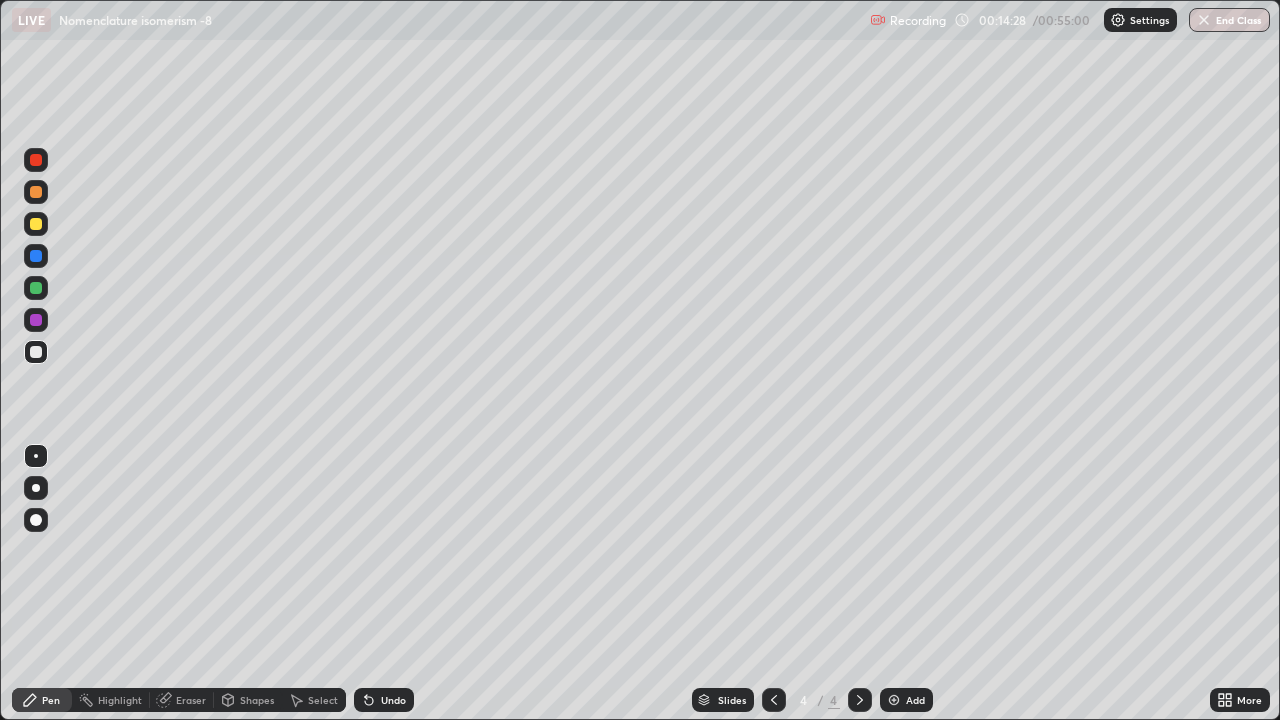 click at bounding box center (36, 488) 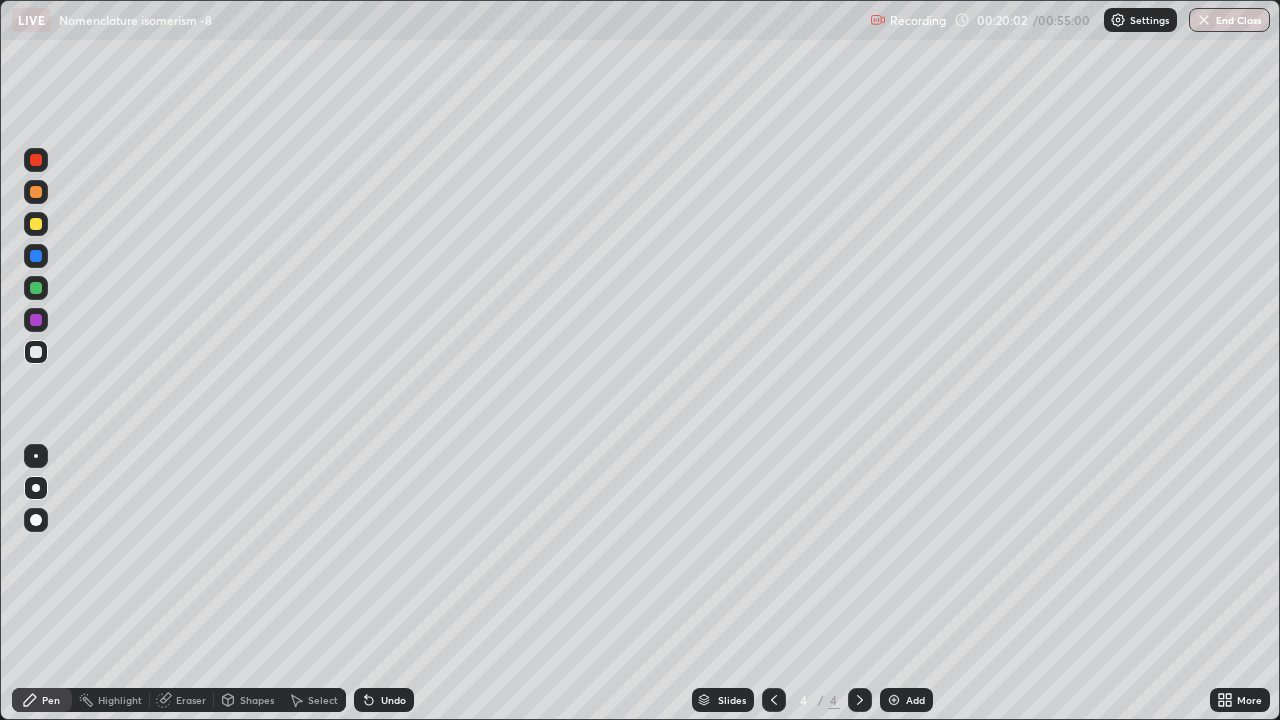 click at bounding box center (36, 288) 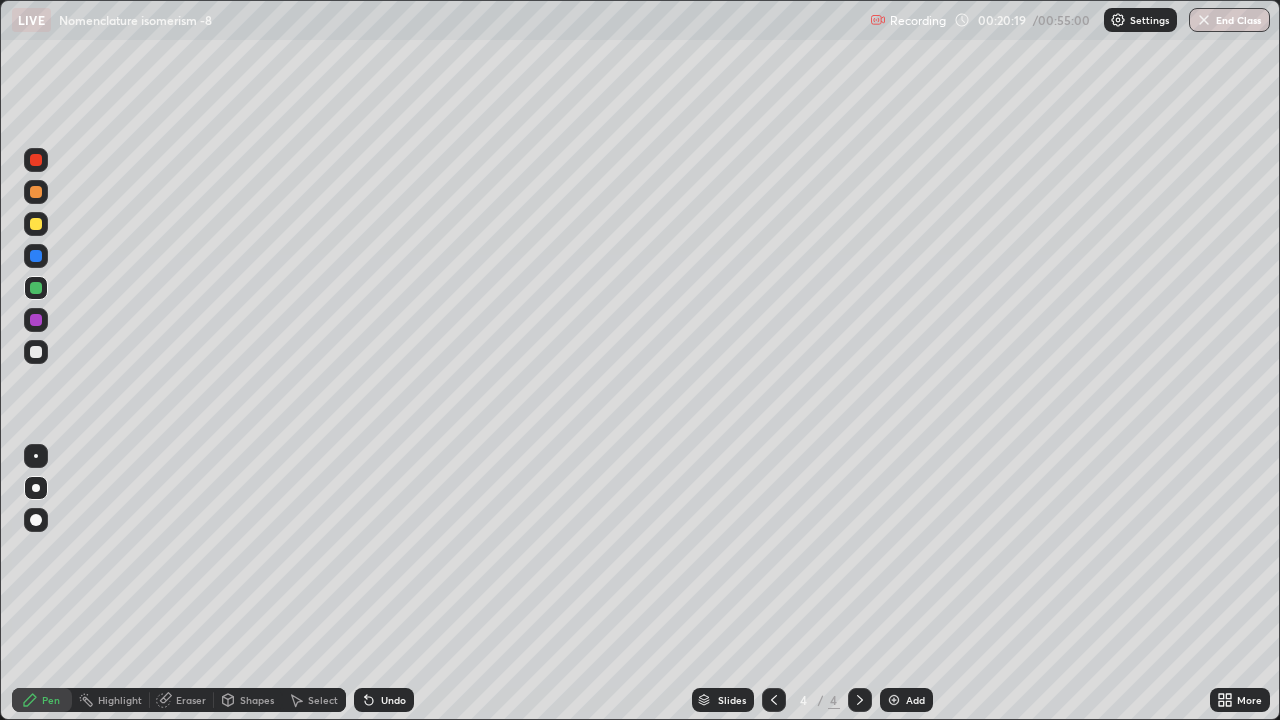click at bounding box center (36, 352) 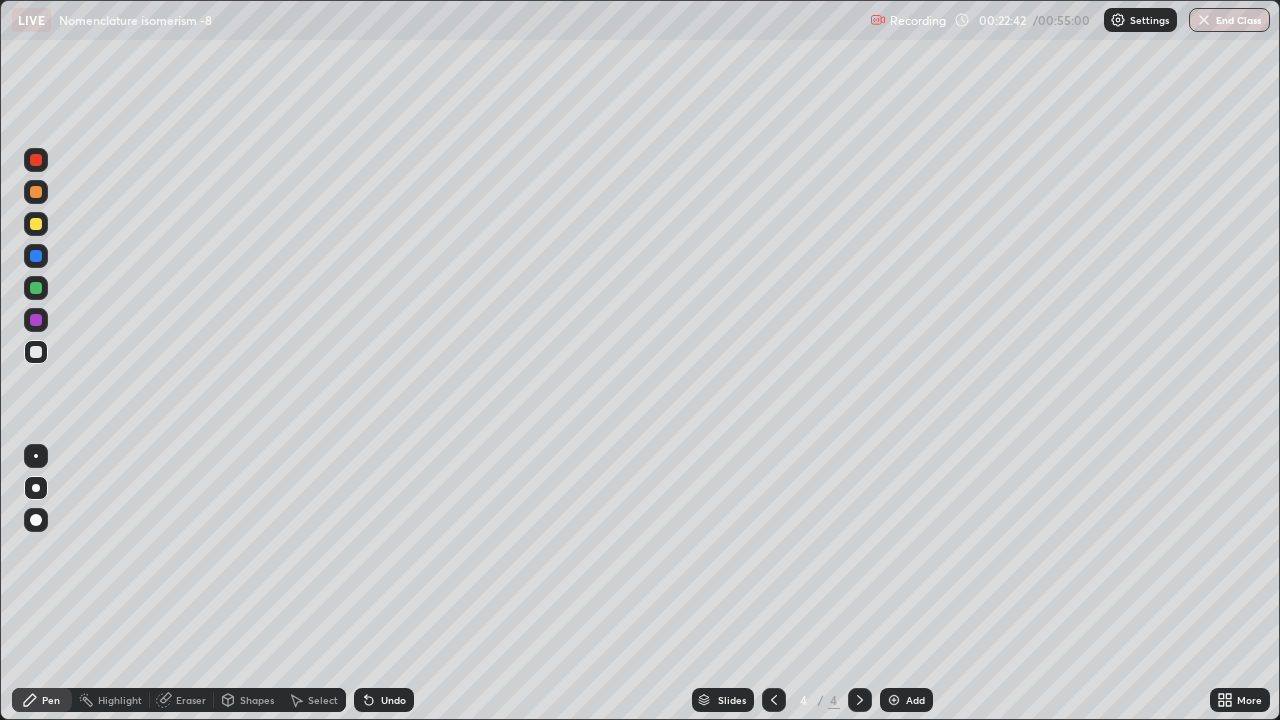 click at bounding box center [36, 224] 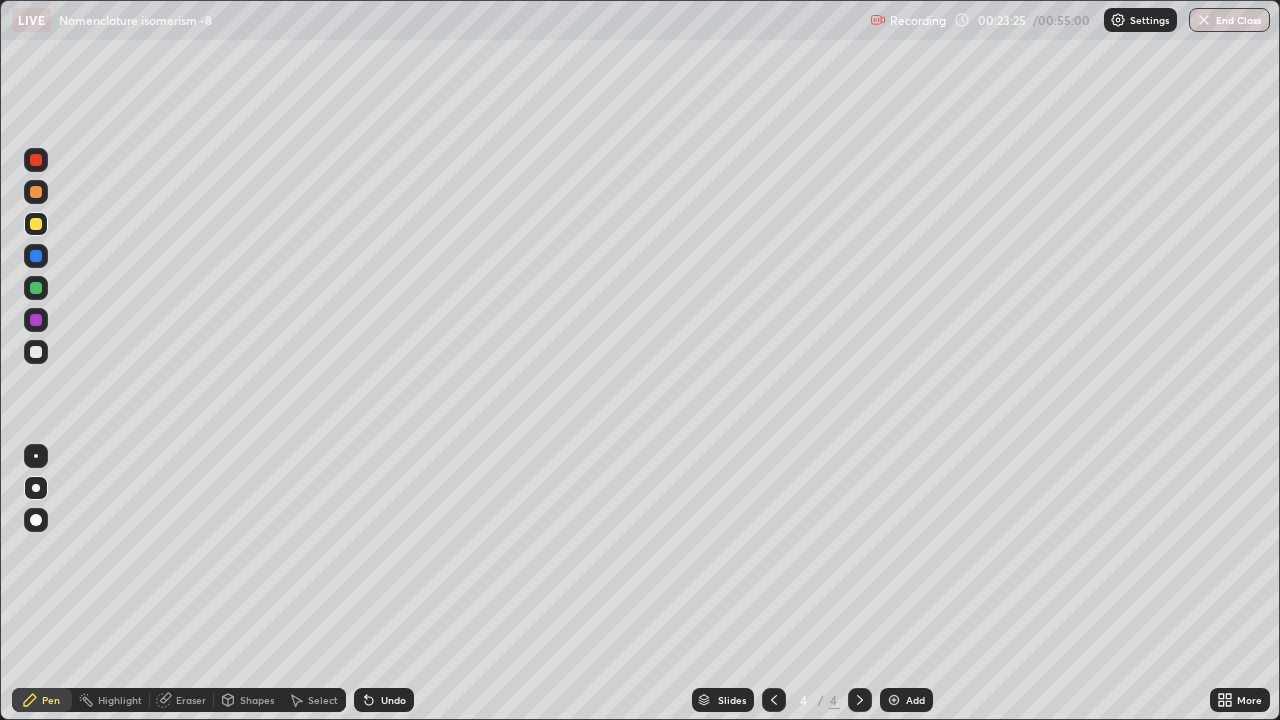 click 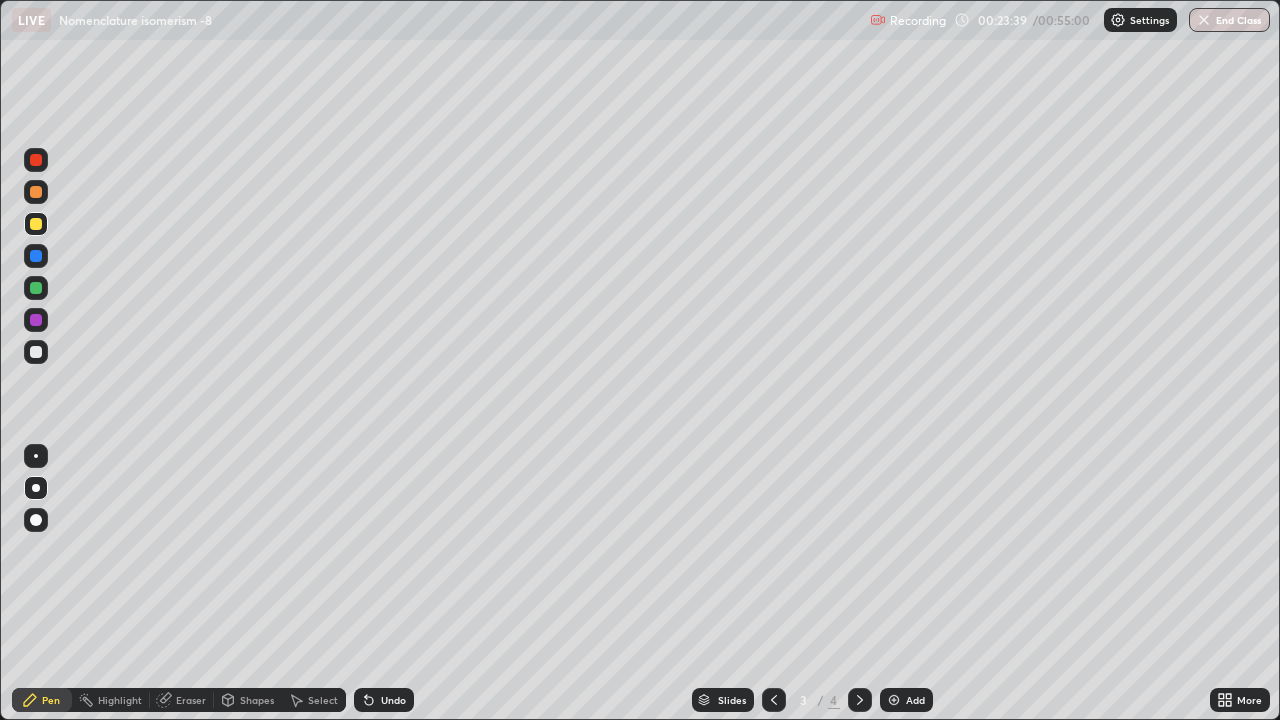 click 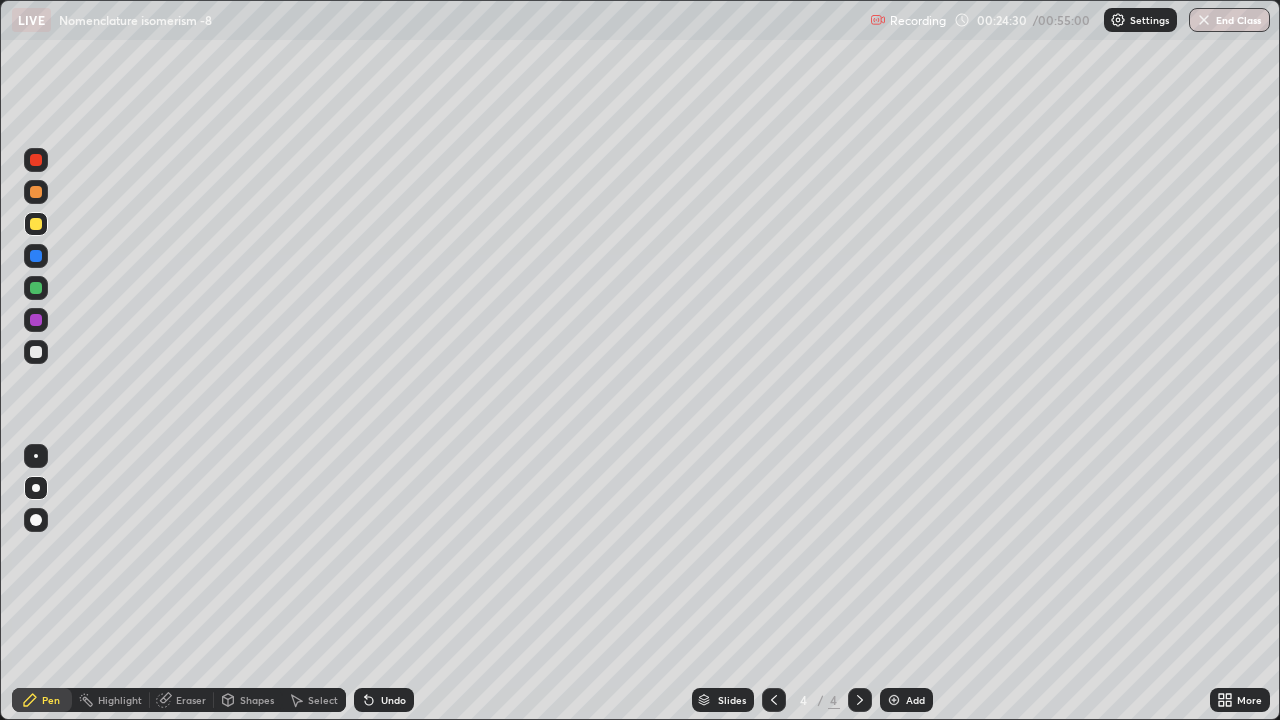 click at bounding box center [36, 288] 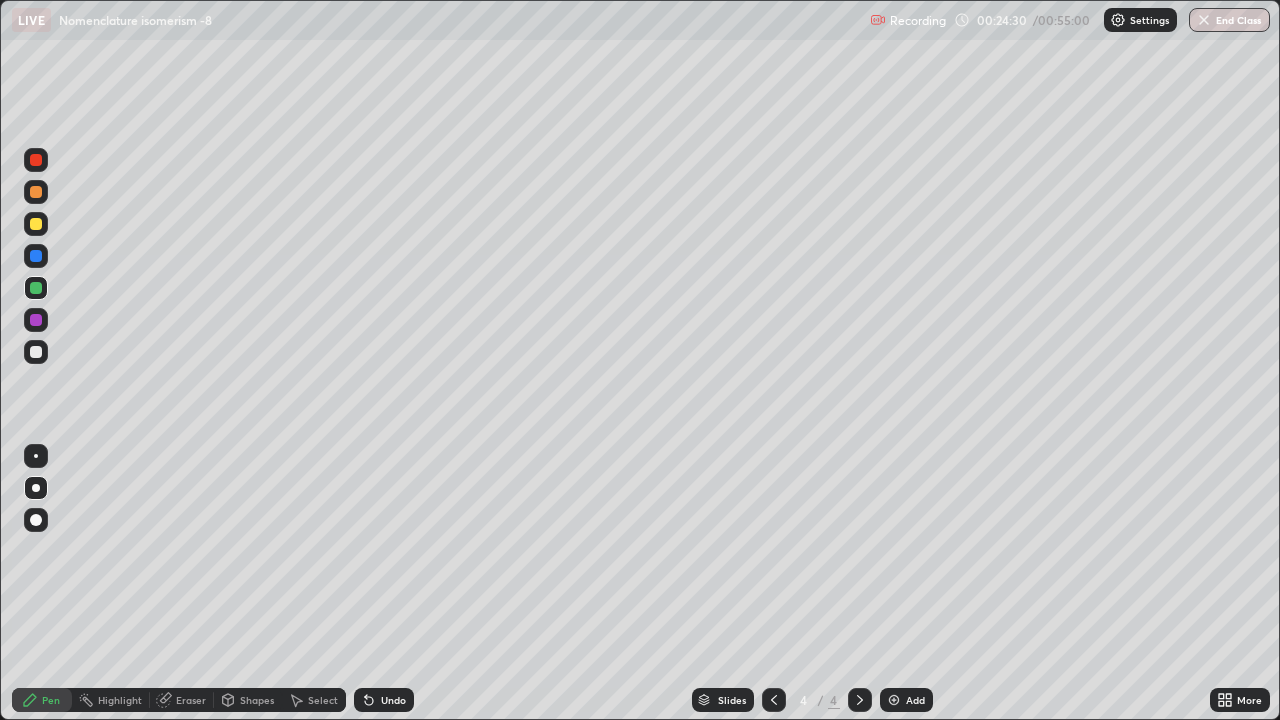 click at bounding box center [36, 456] 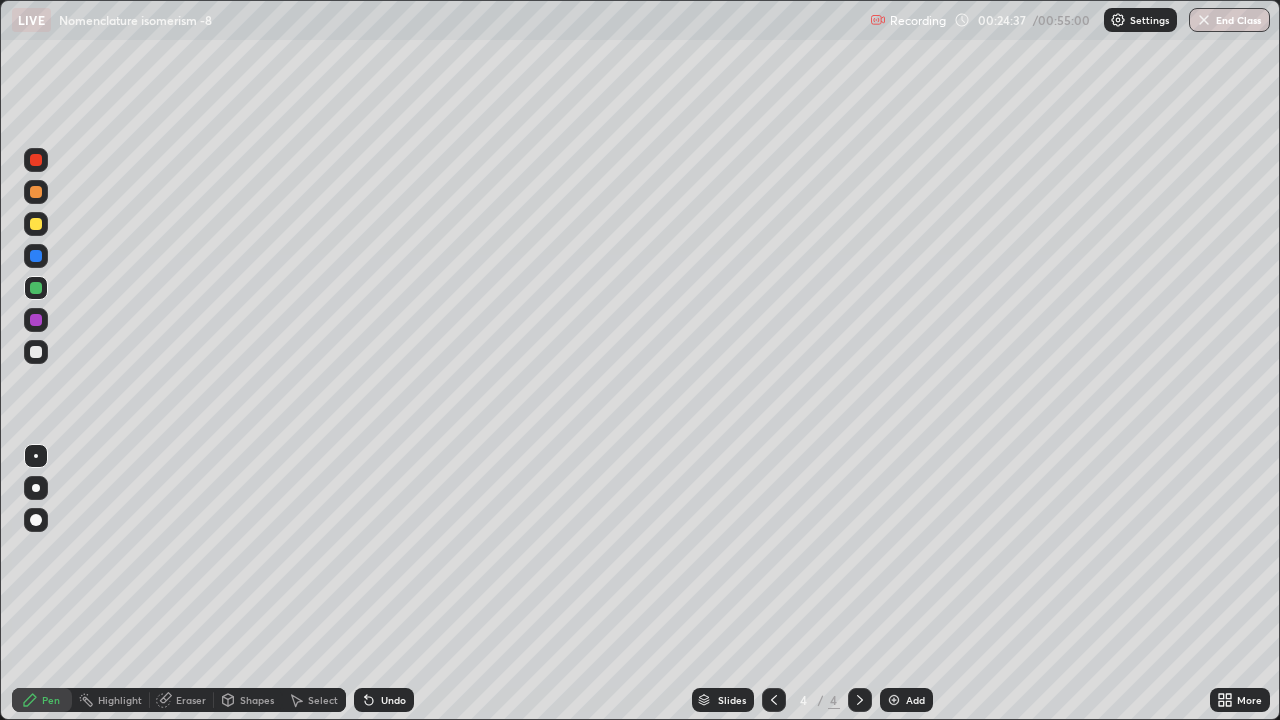 click at bounding box center (894, 700) 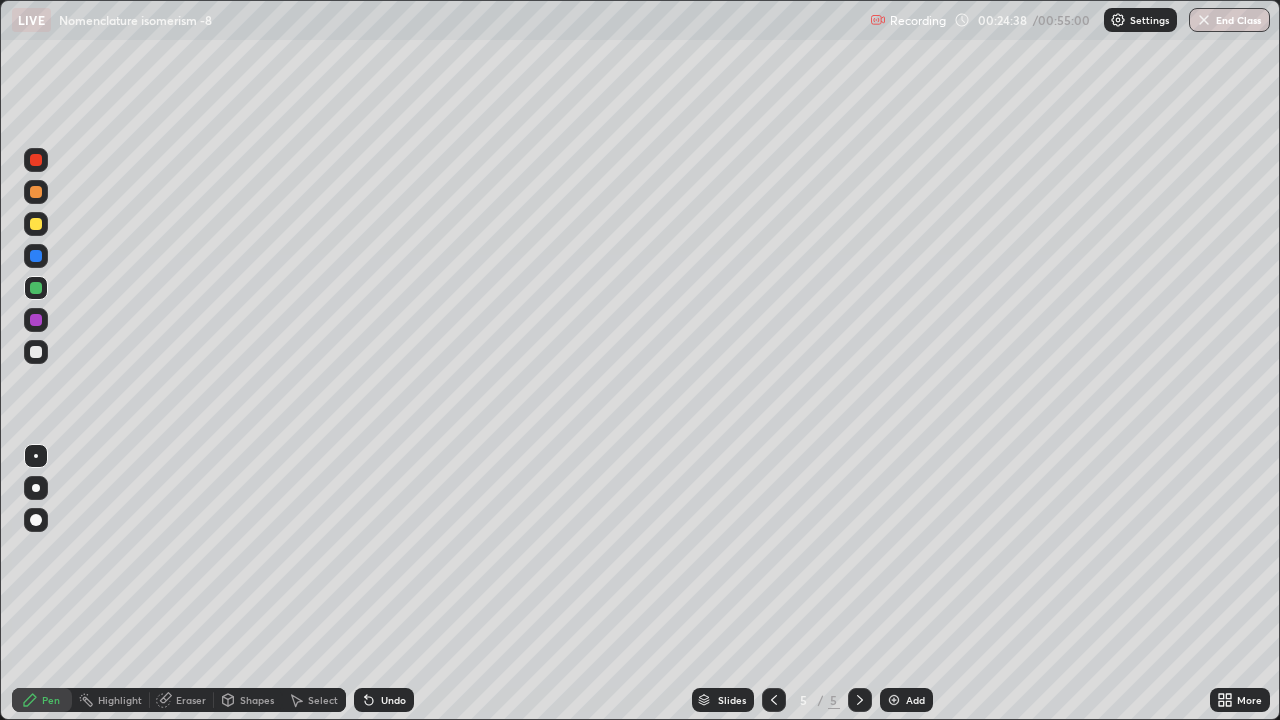click at bounding box center (36, 488) 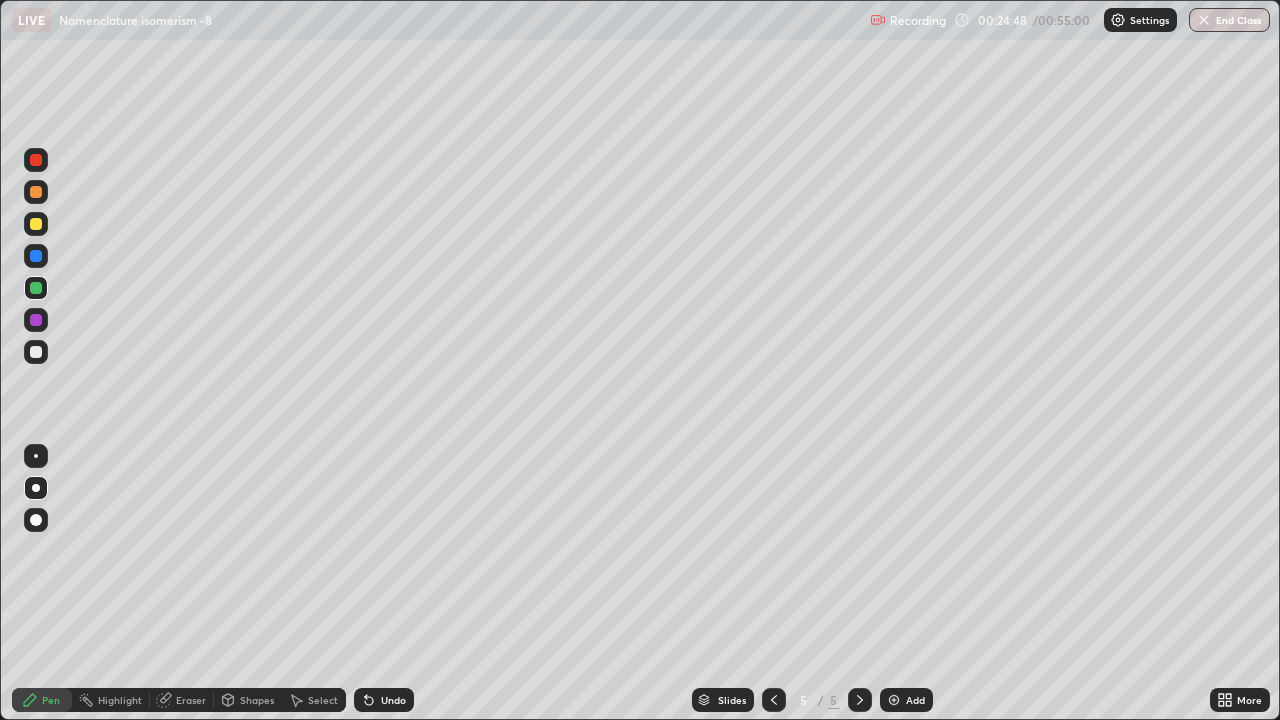 click at bounding box center (36, 352) 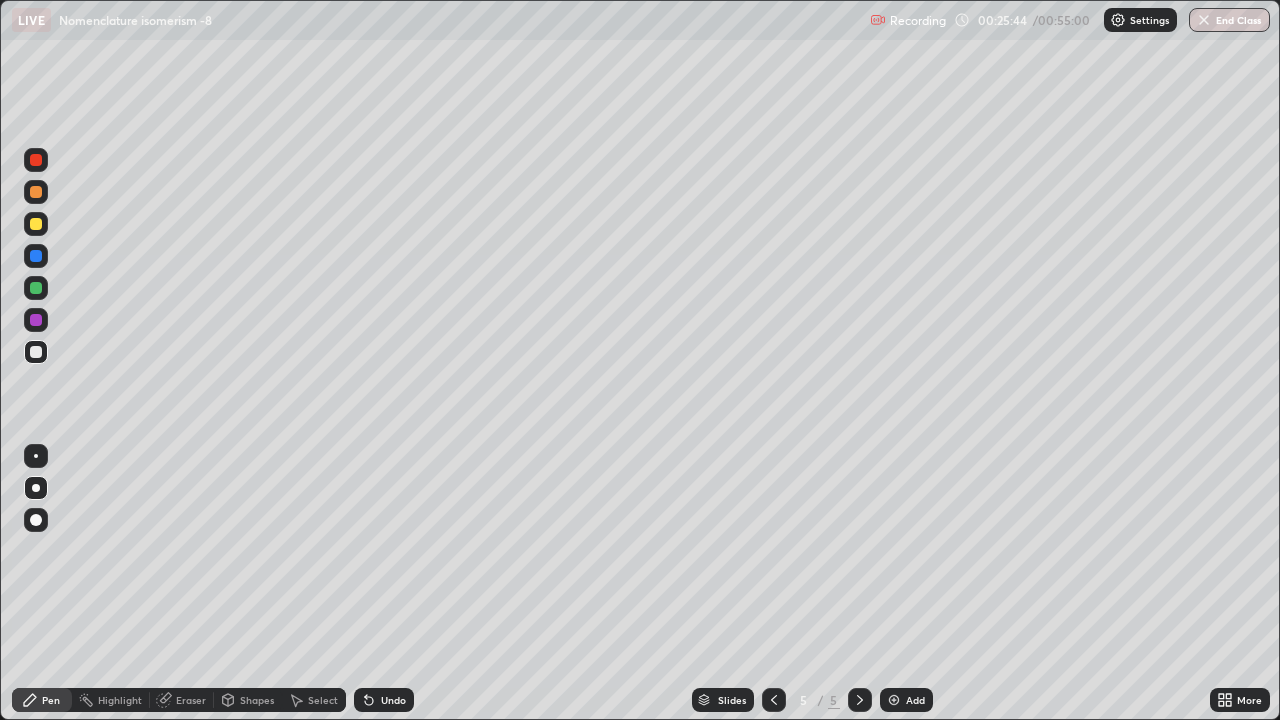 click on "Eraser" at bounding box center [191, 700] 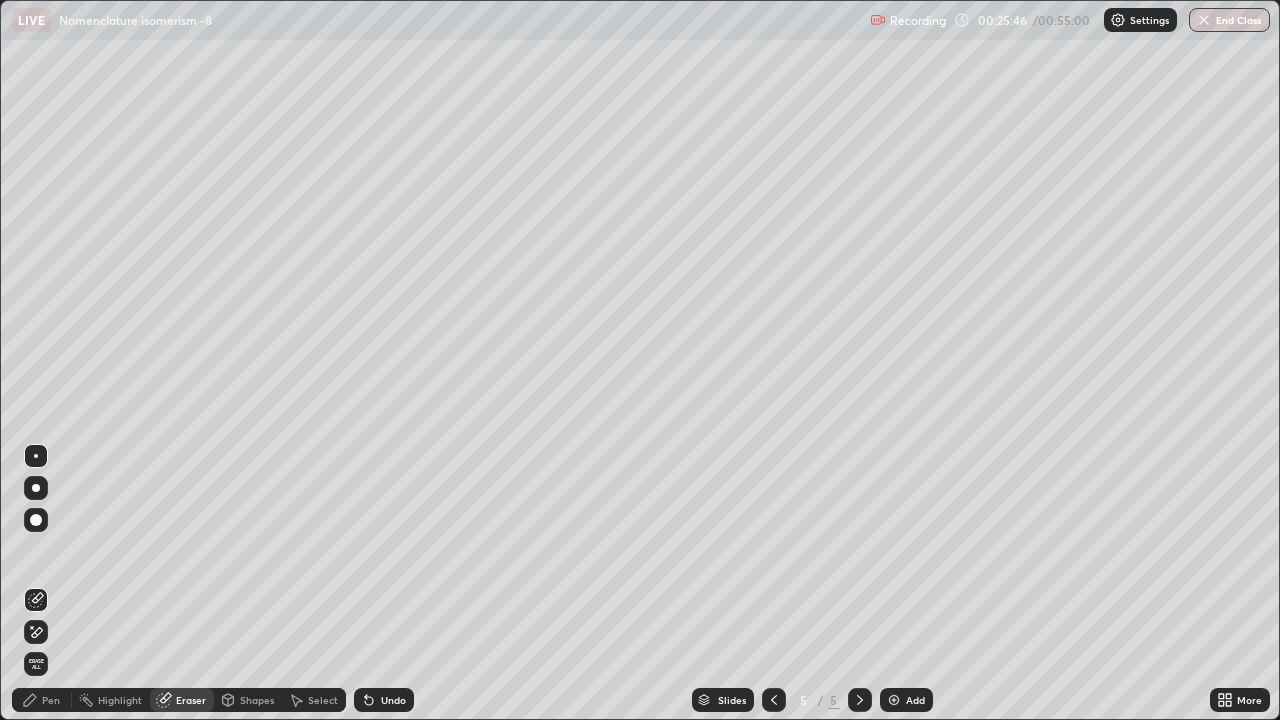 click 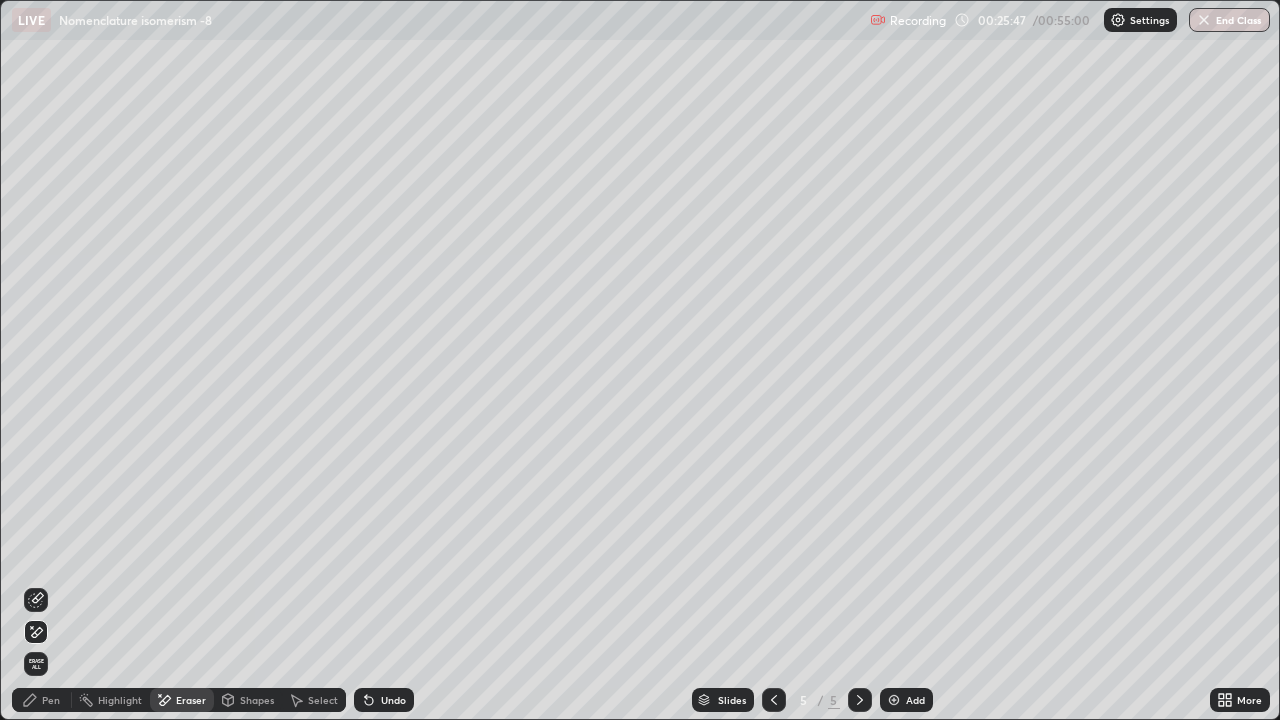 click 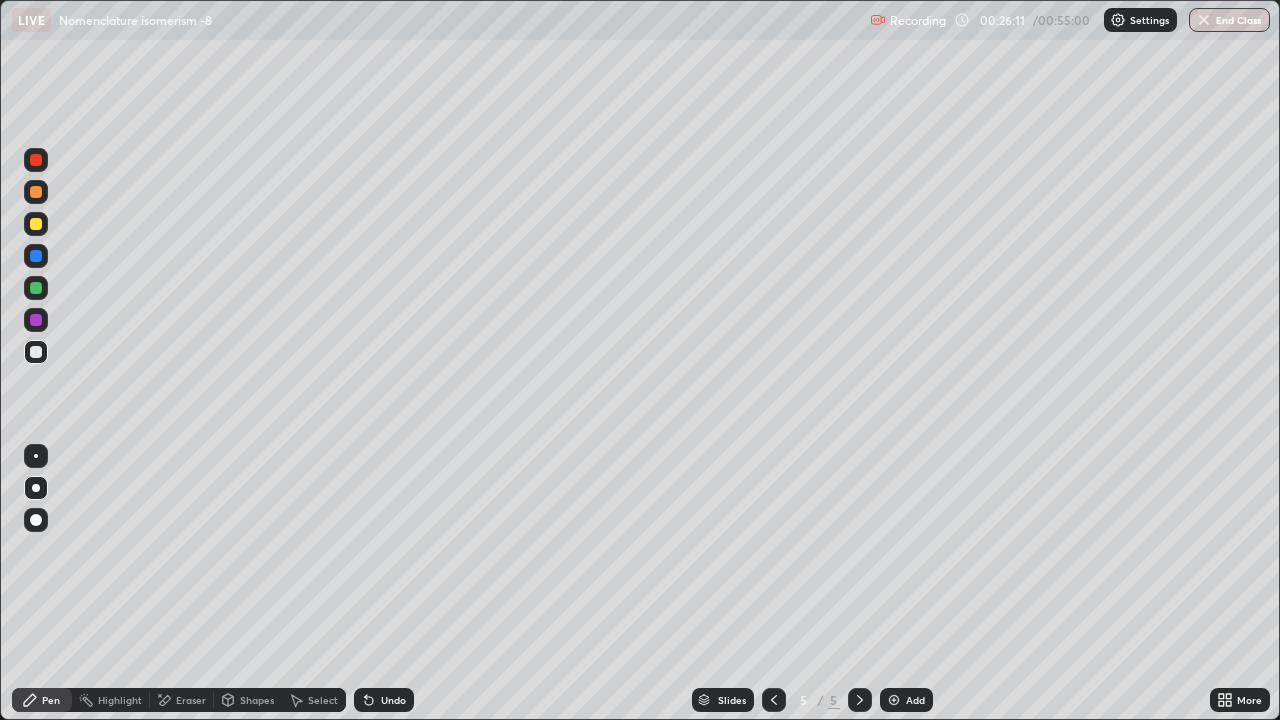 click at bounding box center (36, 224) 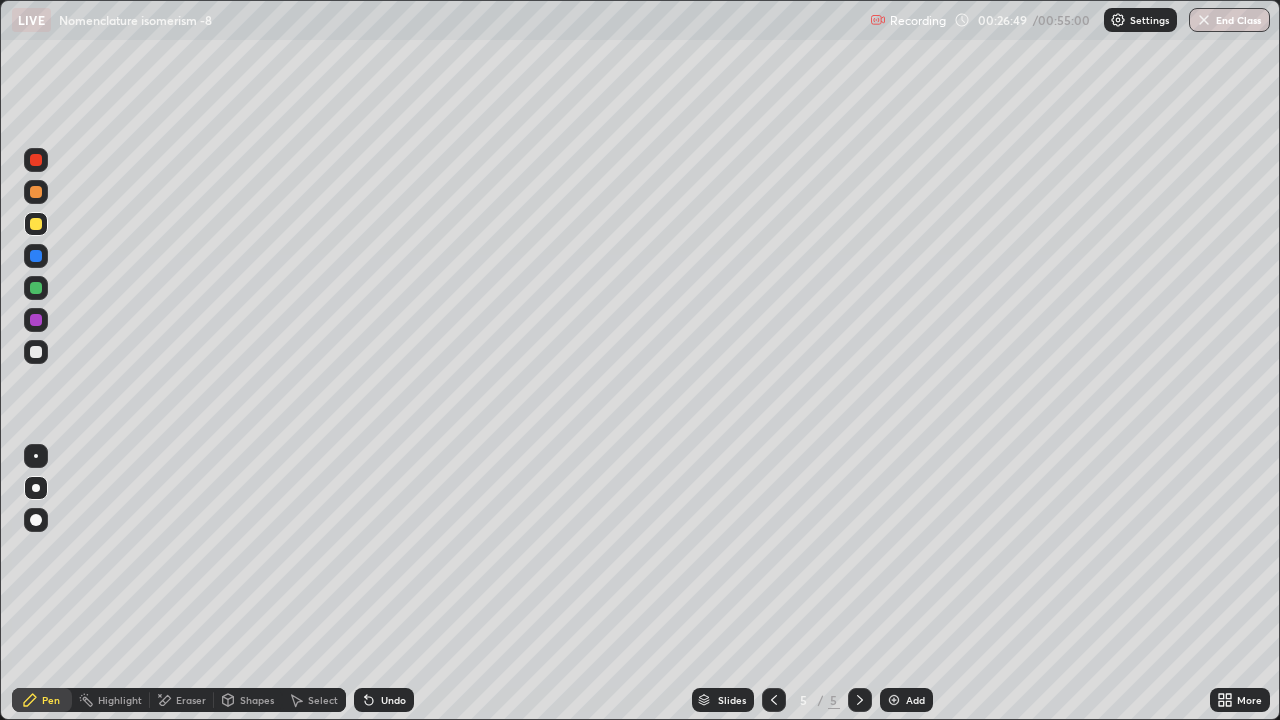 click 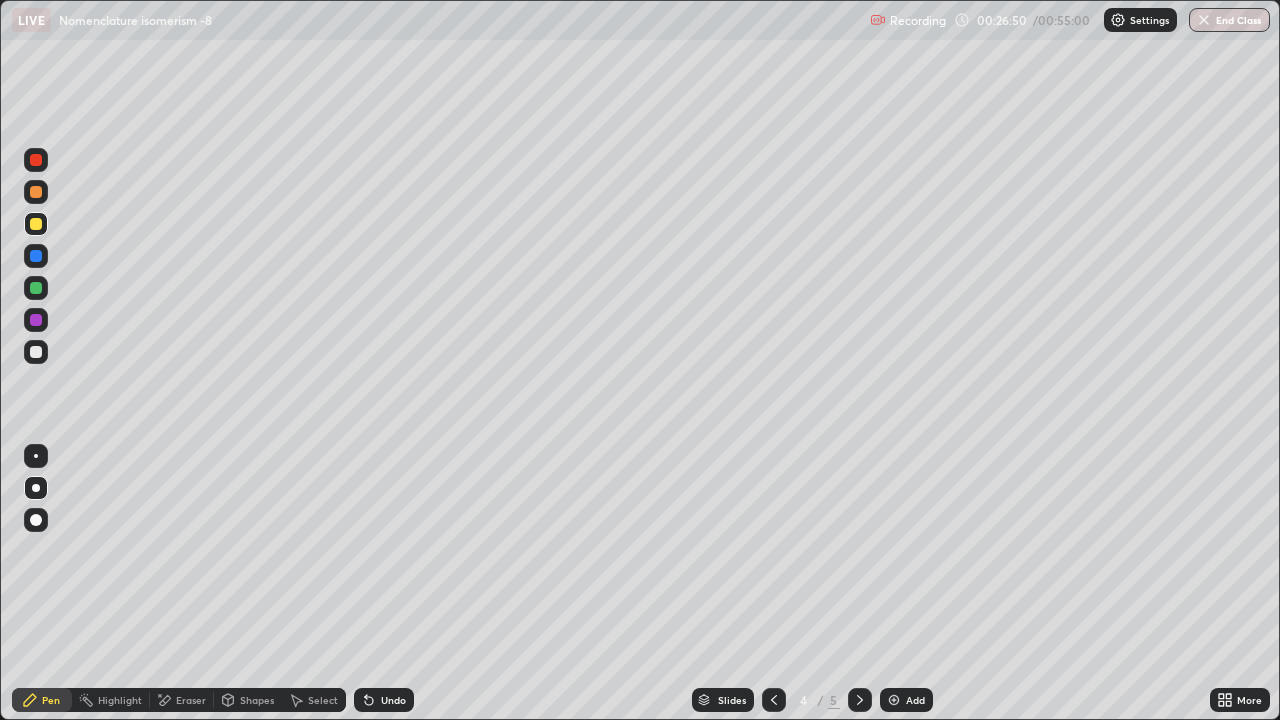 click 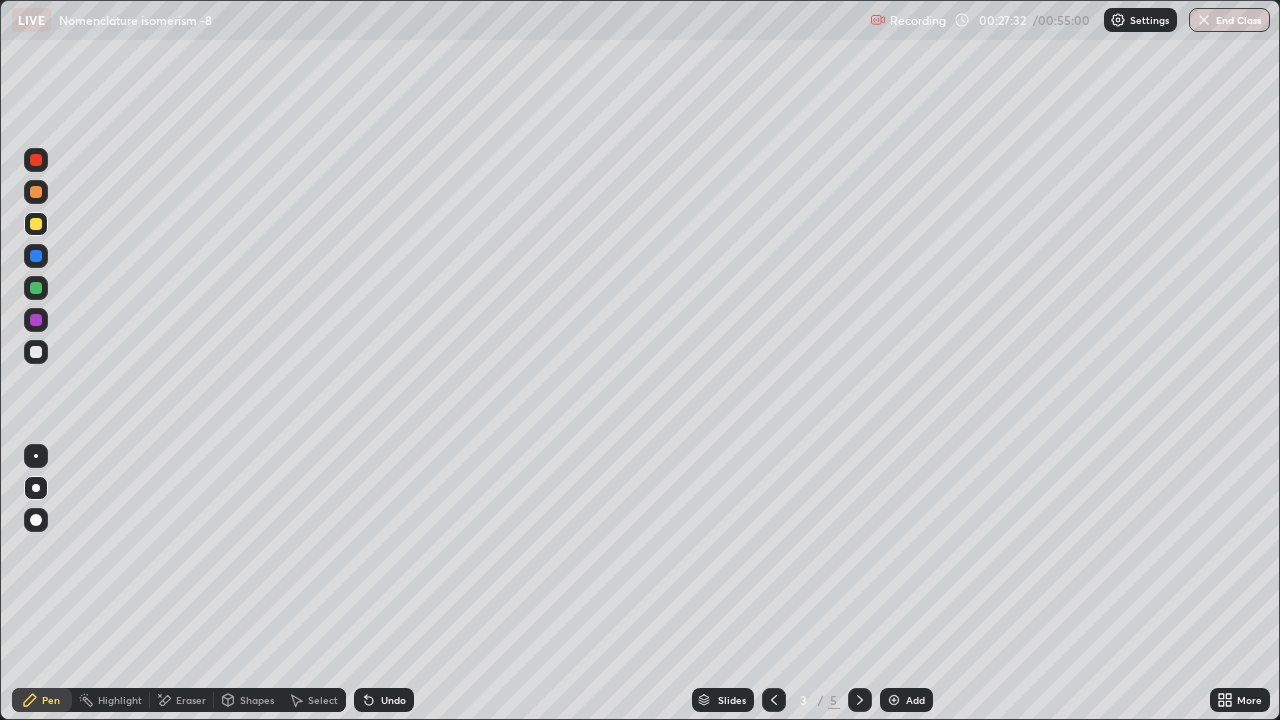 click at bounding box center (36, 352) 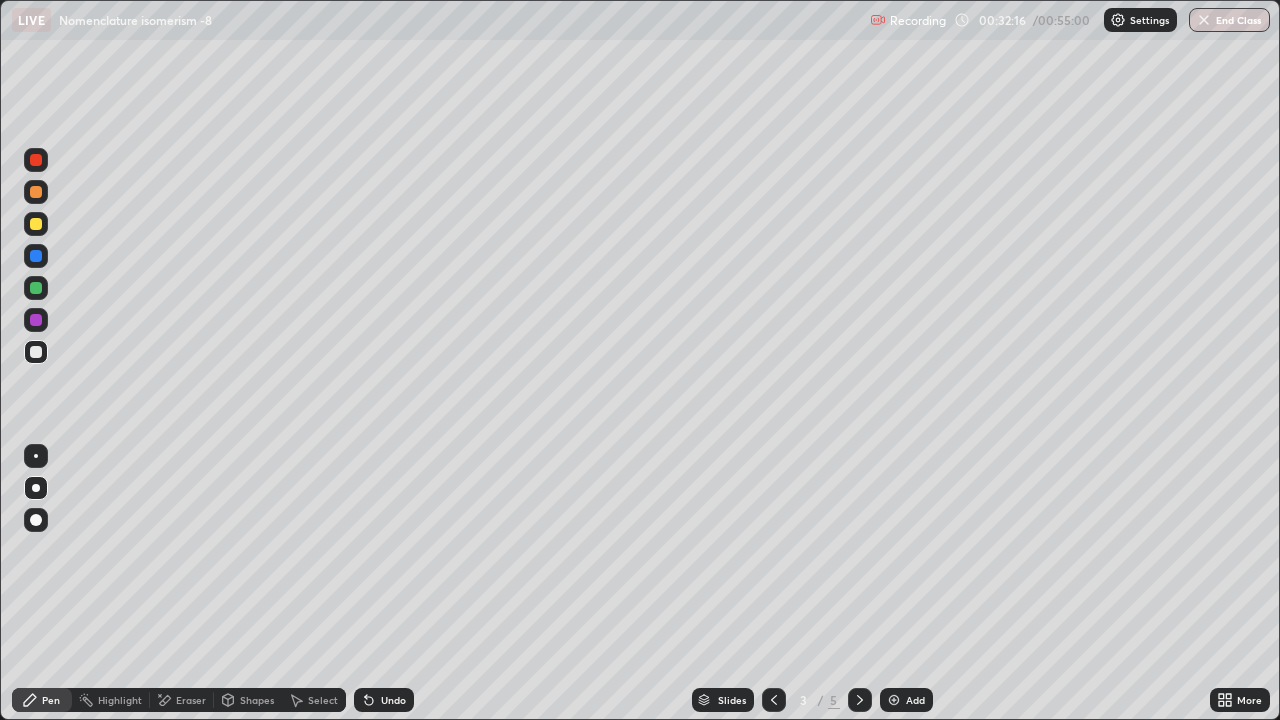 click at bounding box center (36, 456) 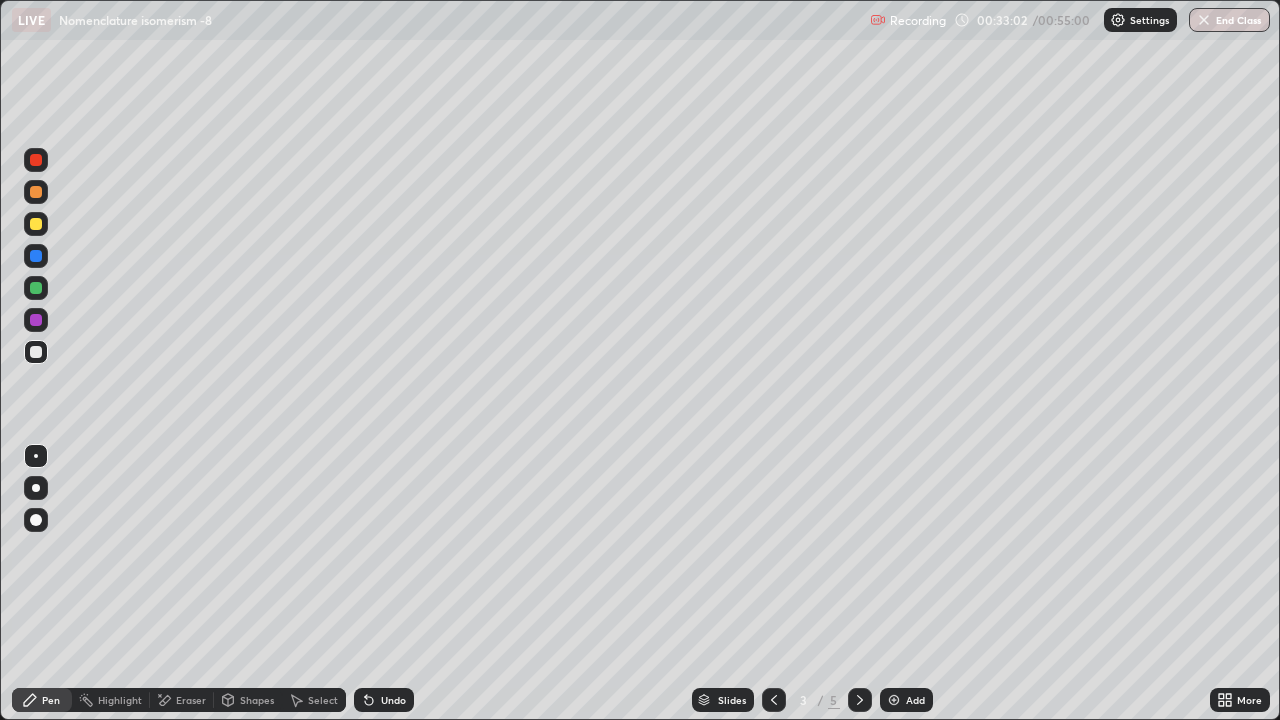 click 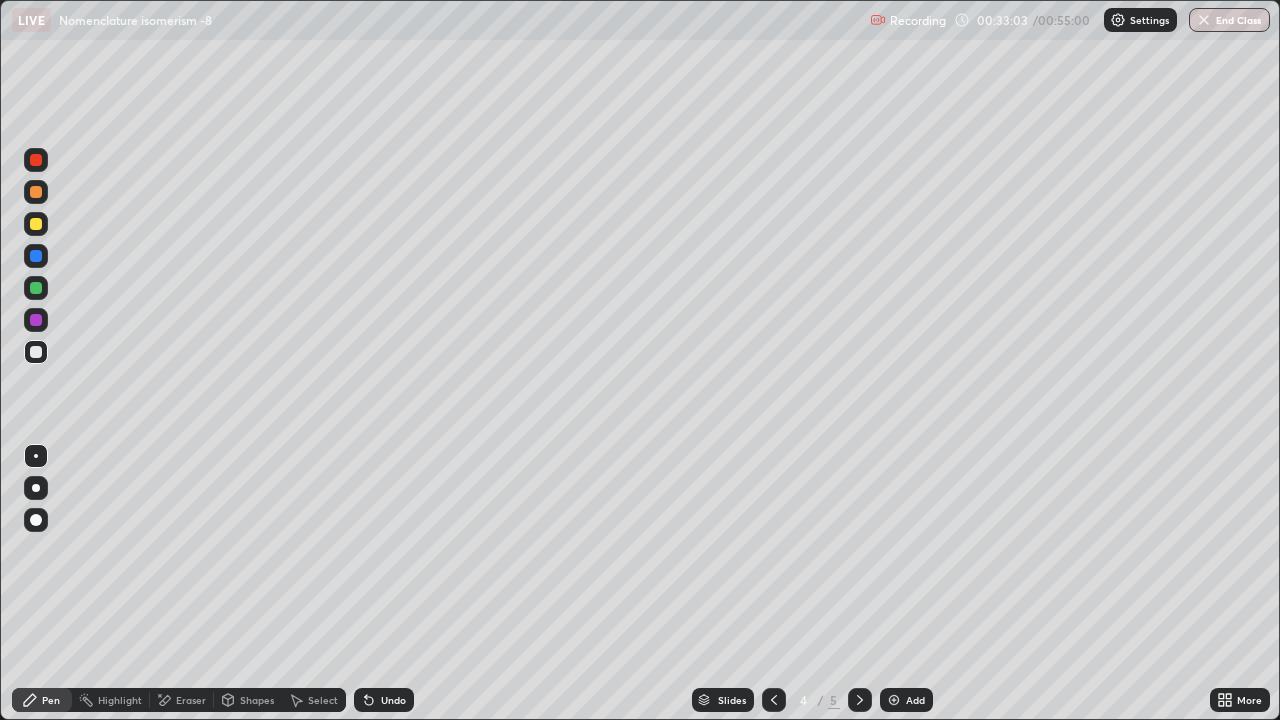 click 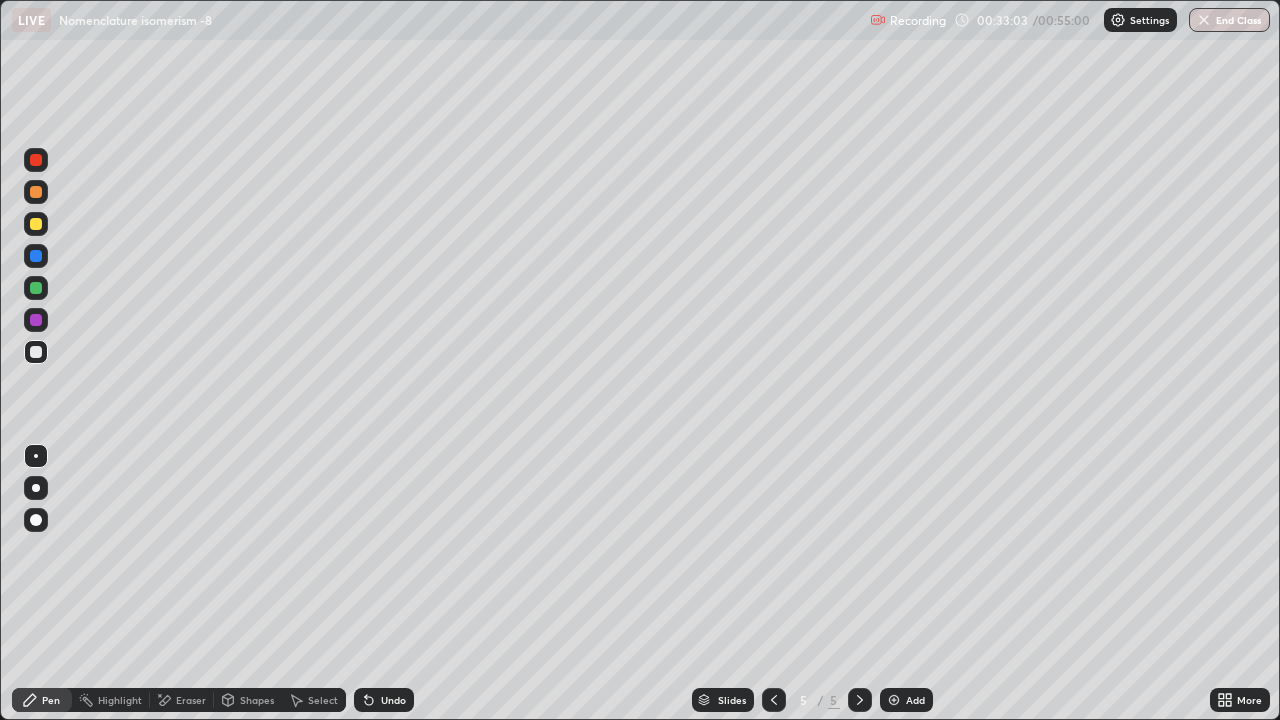 click 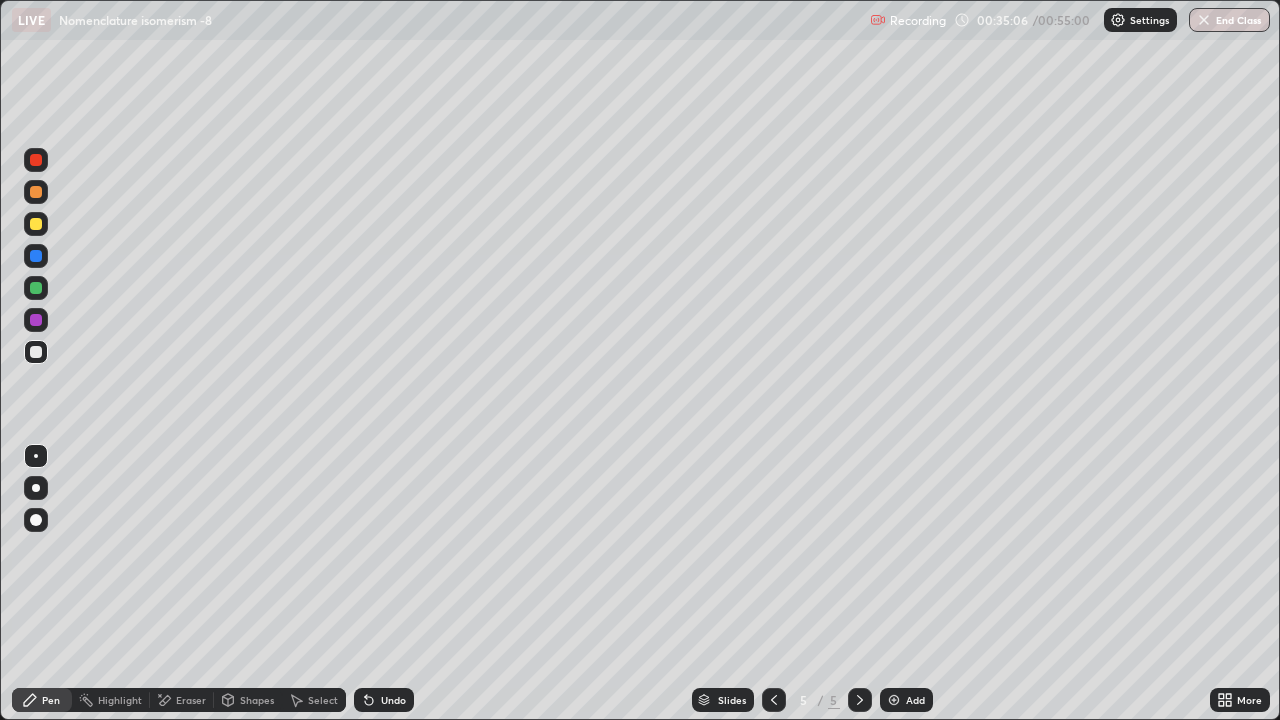 click on "Eraser" at bounding box center (191, 700) 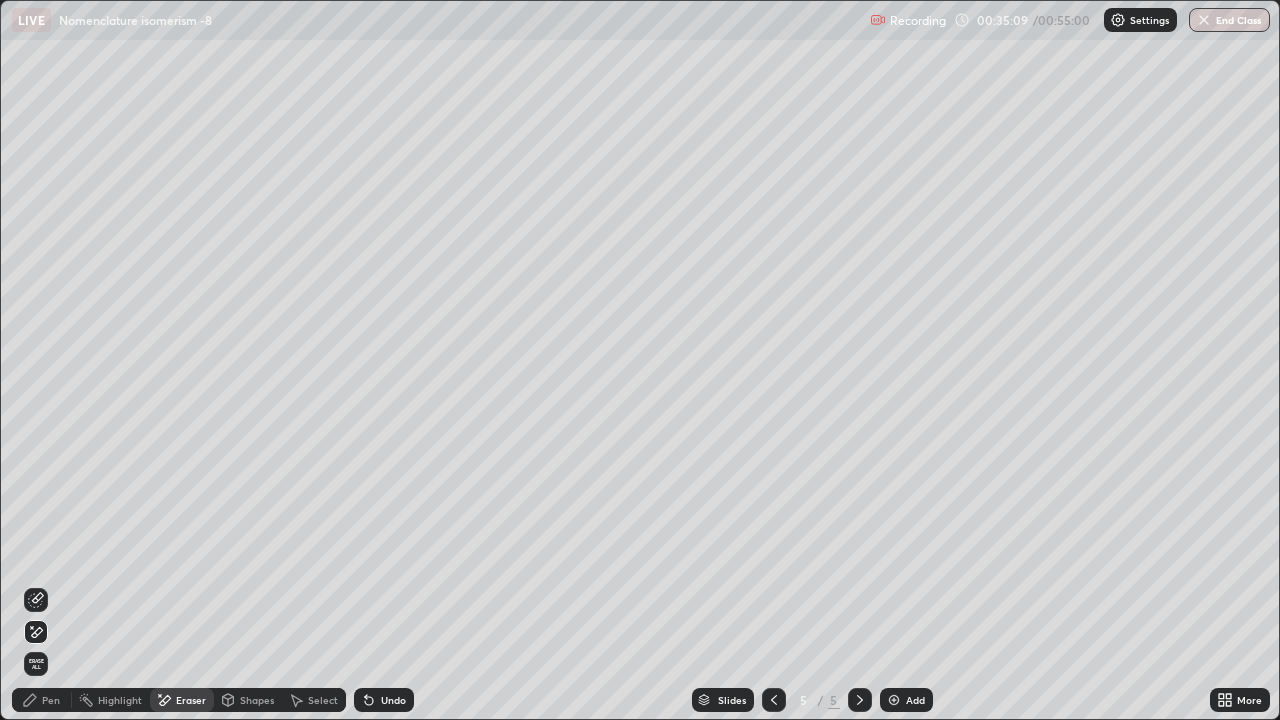 click 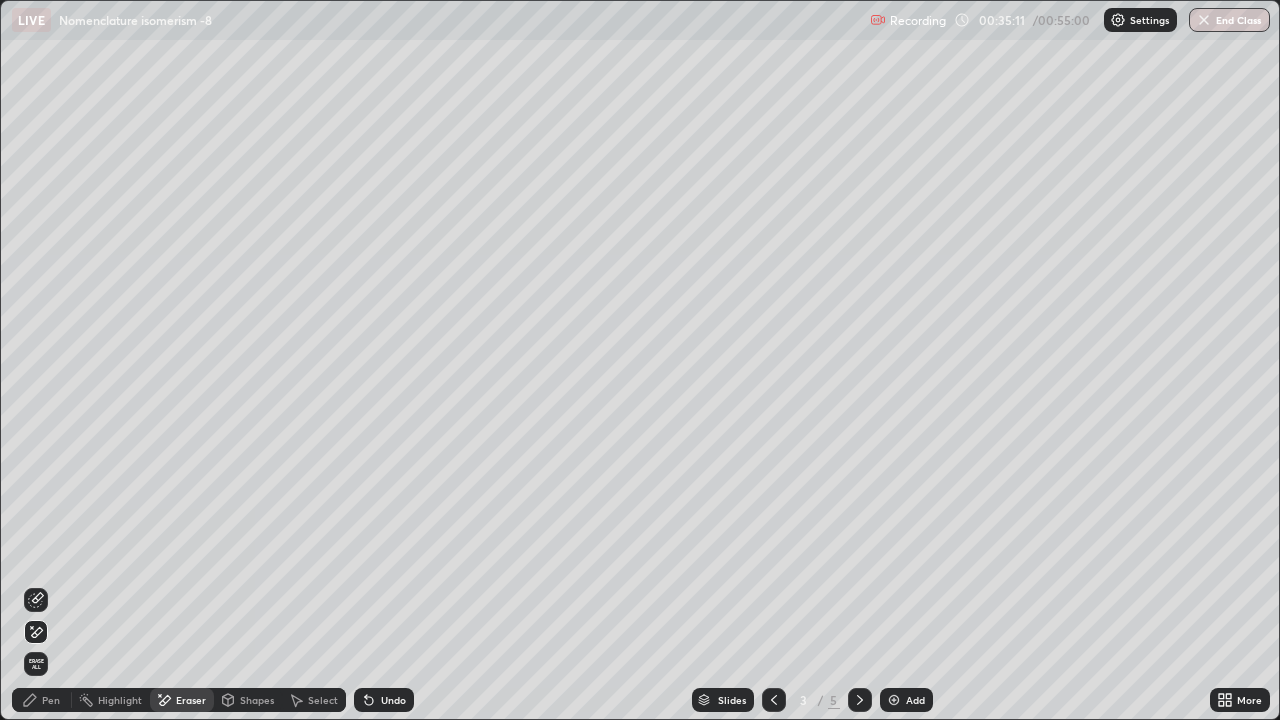 click 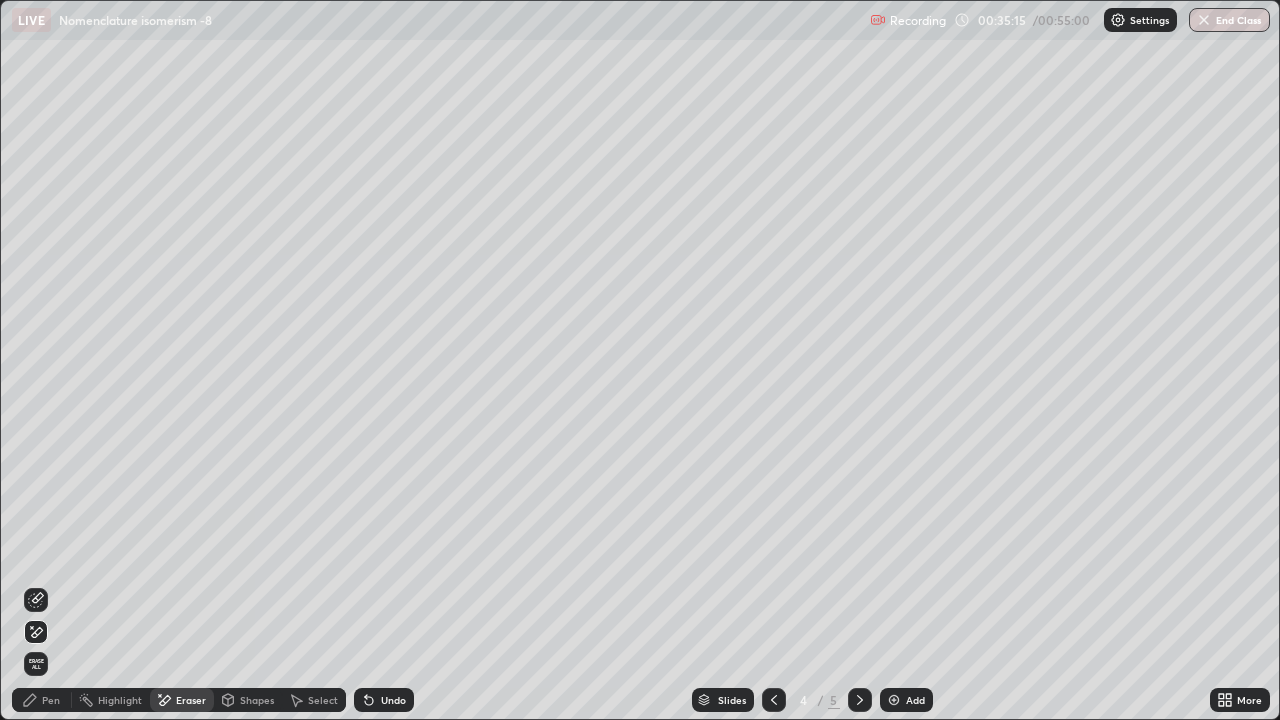click on "Pen" at bounding box center [42, 700] 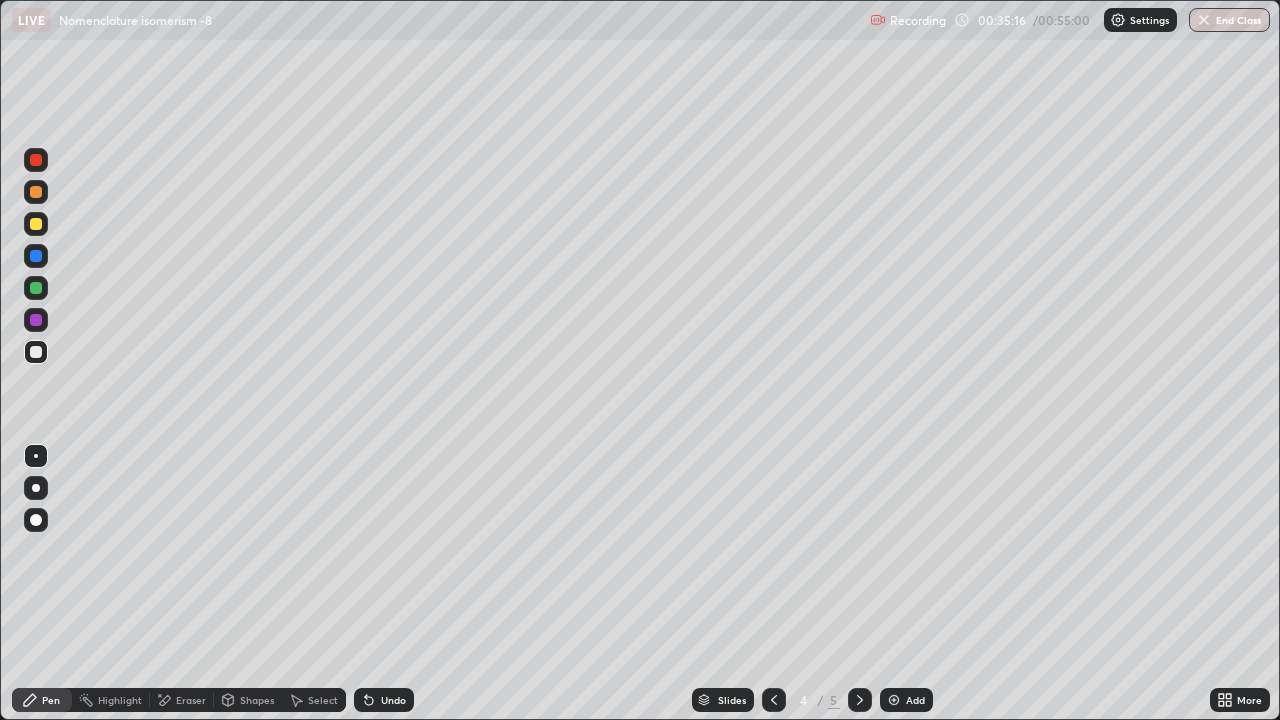 click at bounding box center (36, 488) 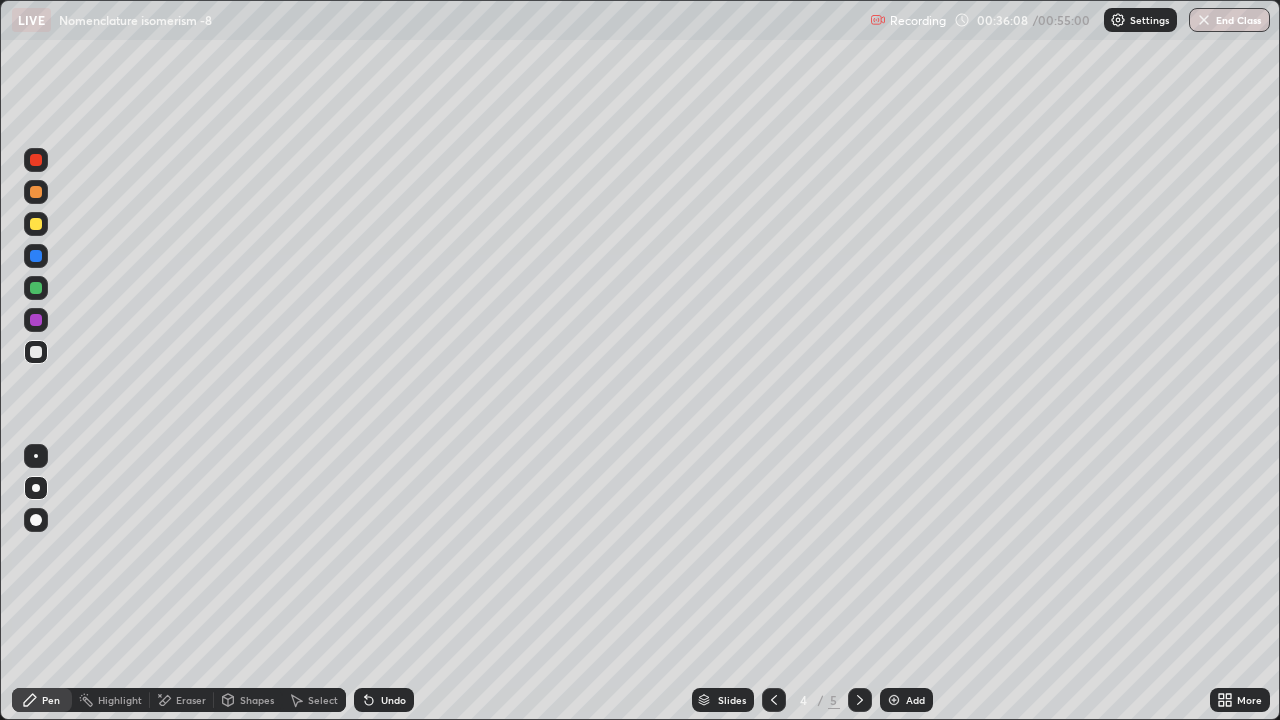 click 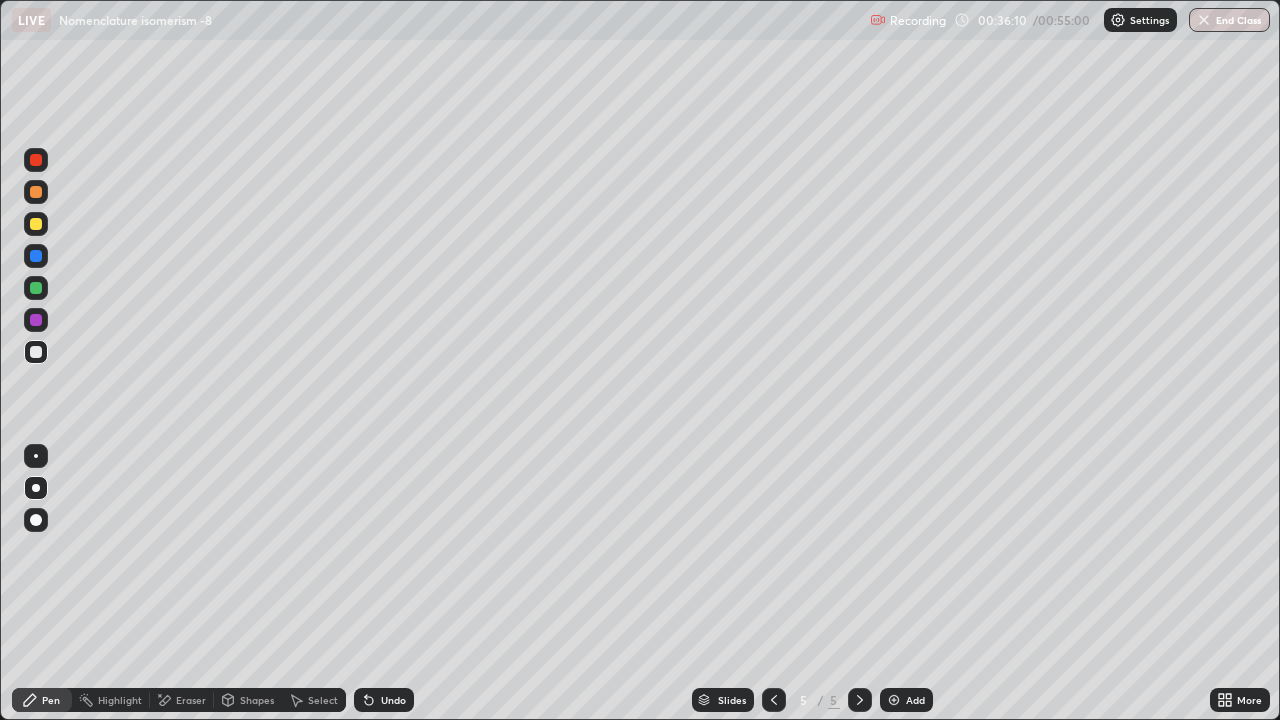 click at bounding box center [894, 700] 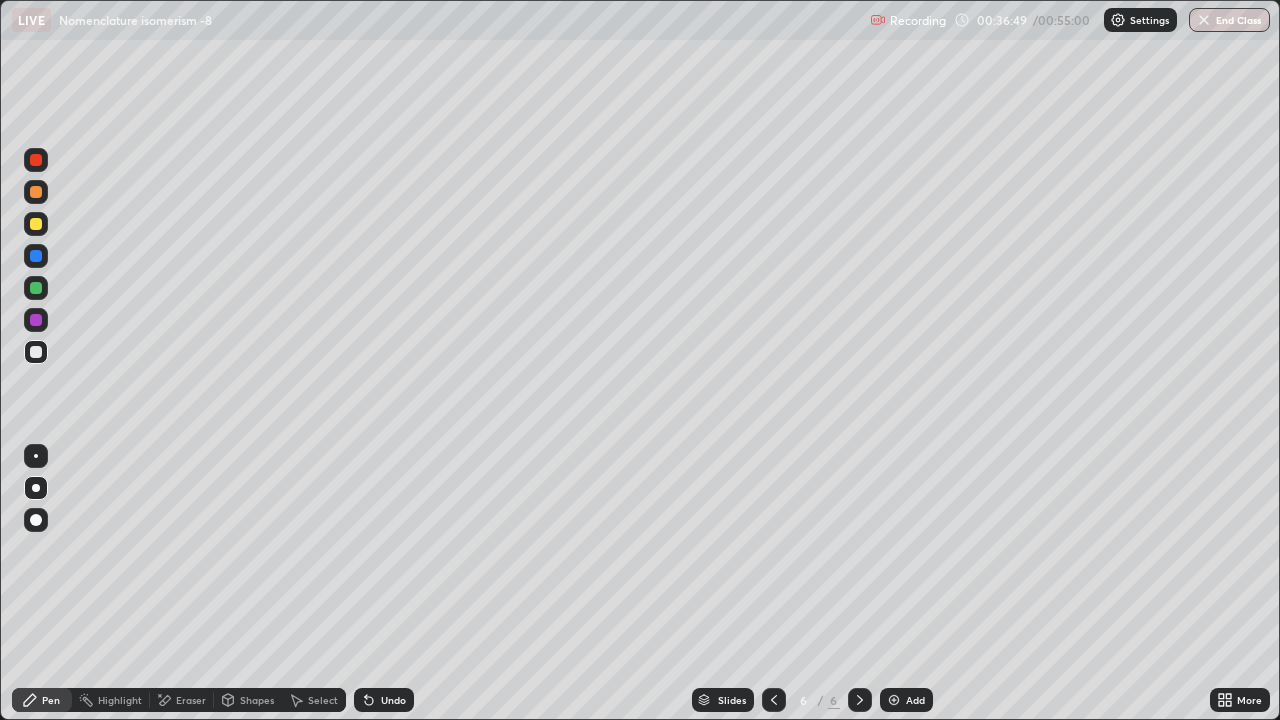 click at bounding box center [36, 288] 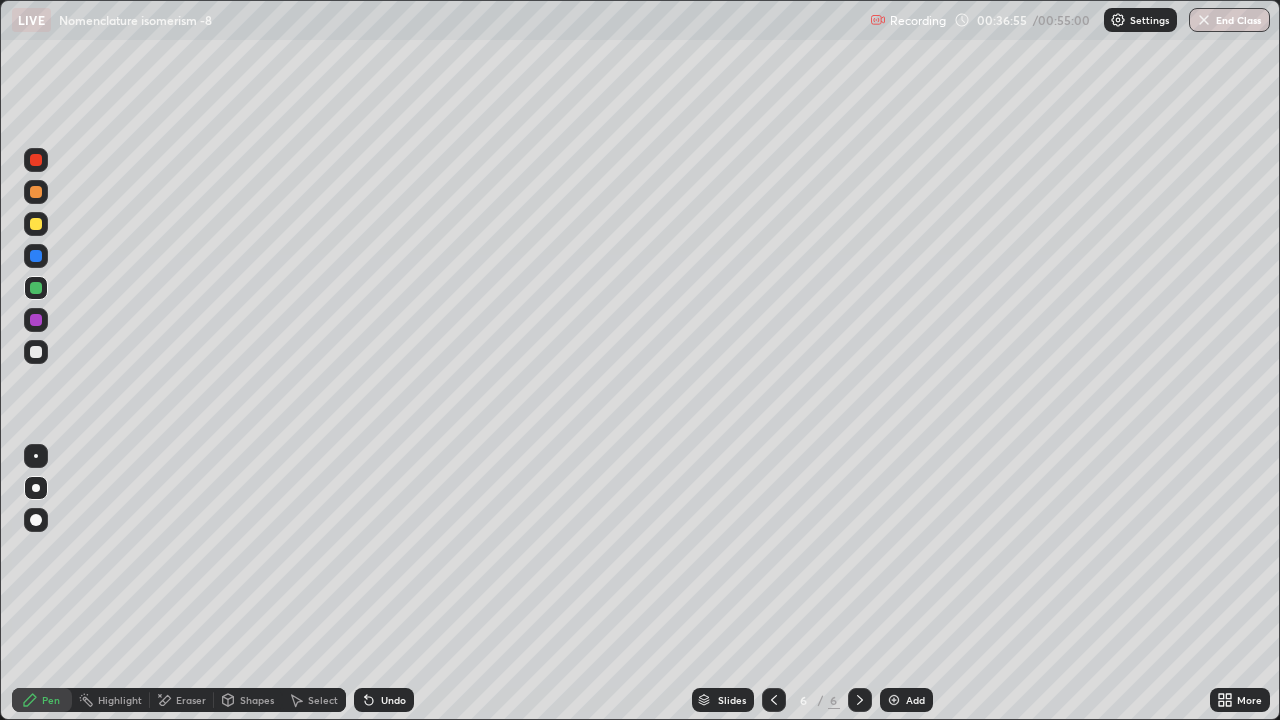 click at bounding box center [36, 352] 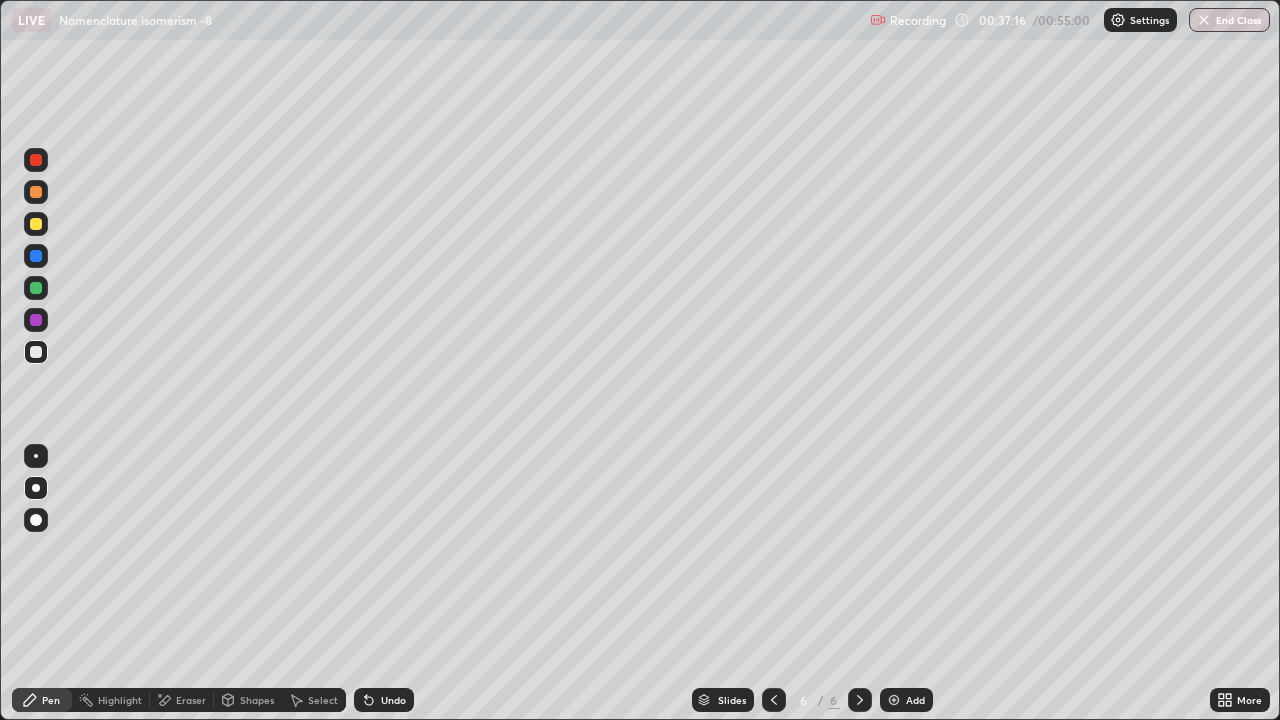 click on "Eraser" at bounding box center [182, 700] 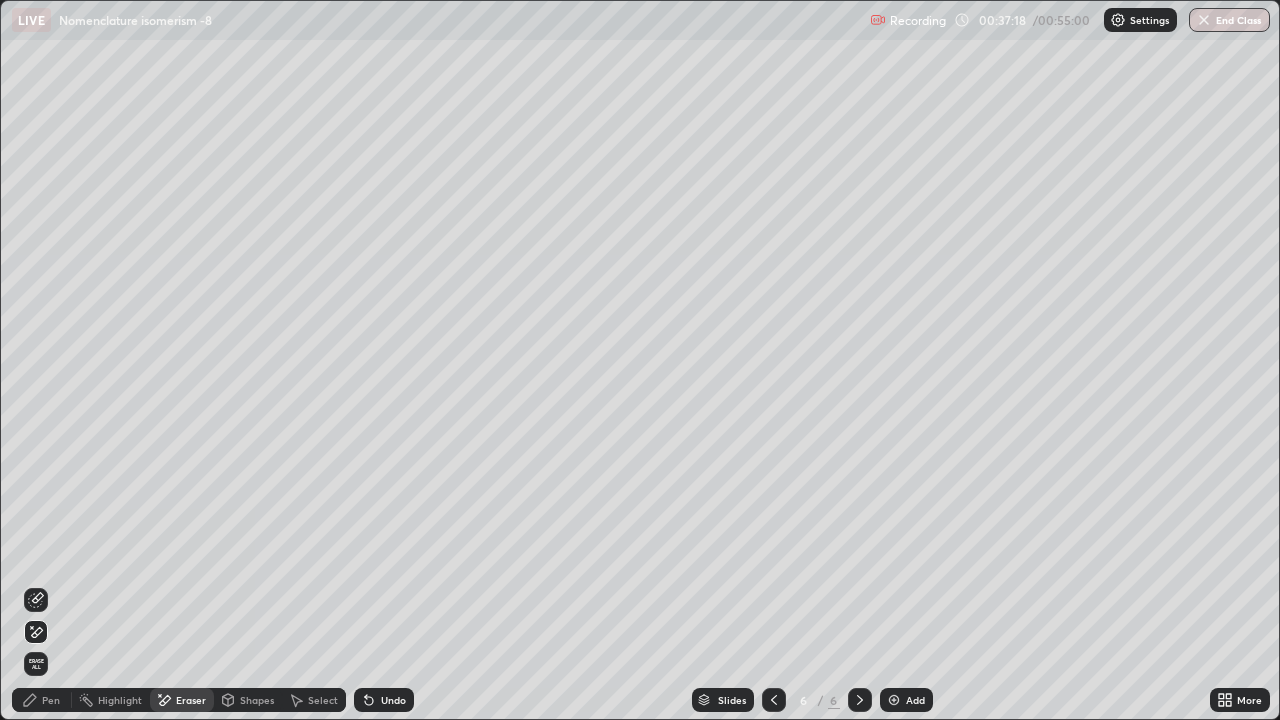 click 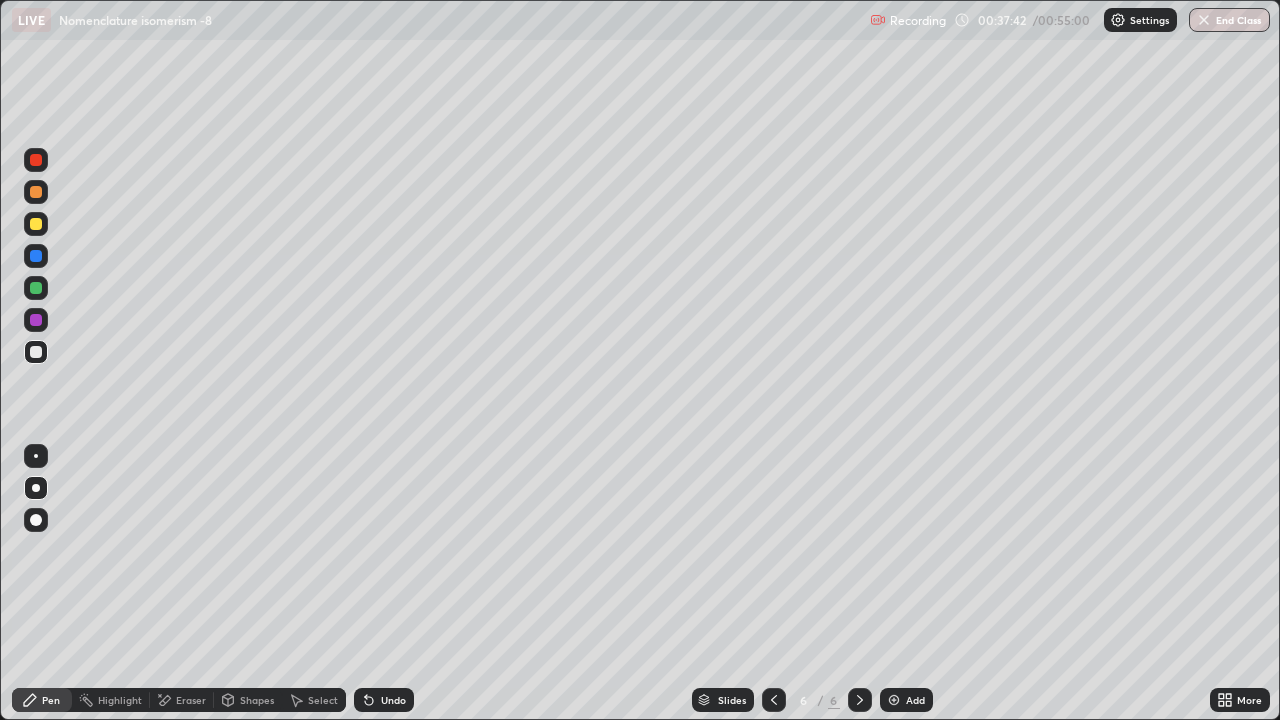 click at bounding box center (36, 224) 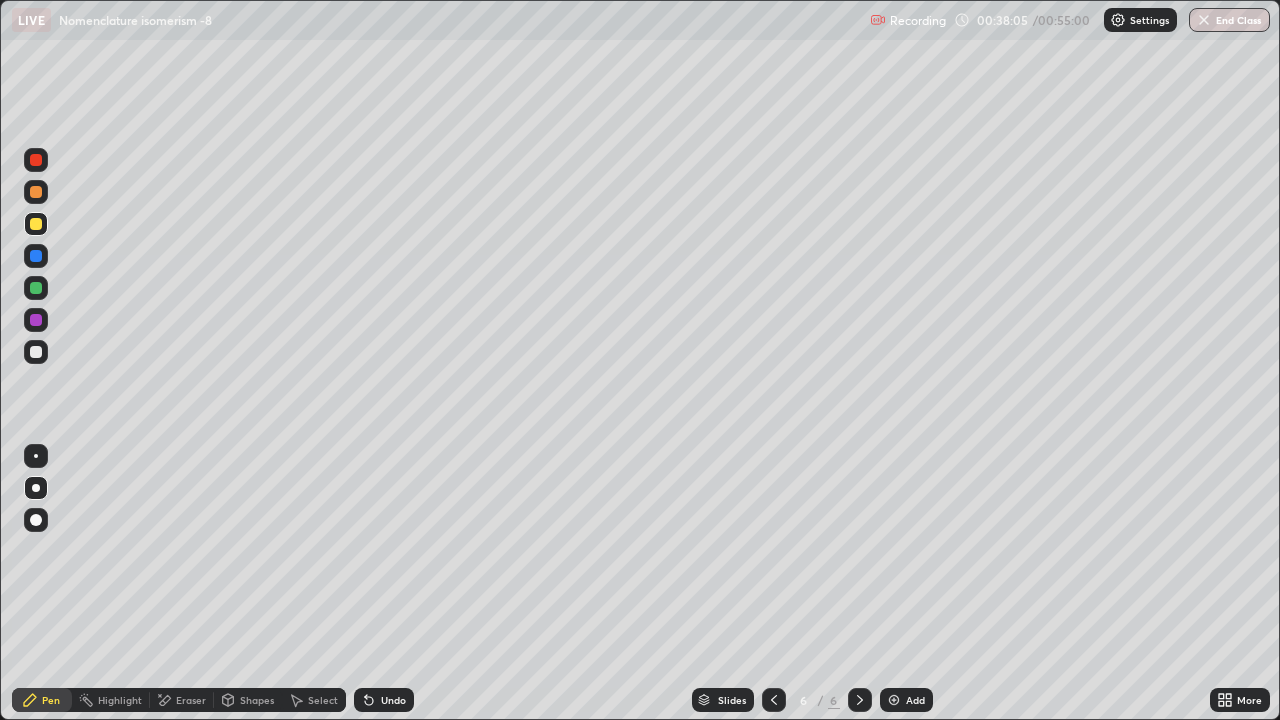 click at bounding box center (36, 352) 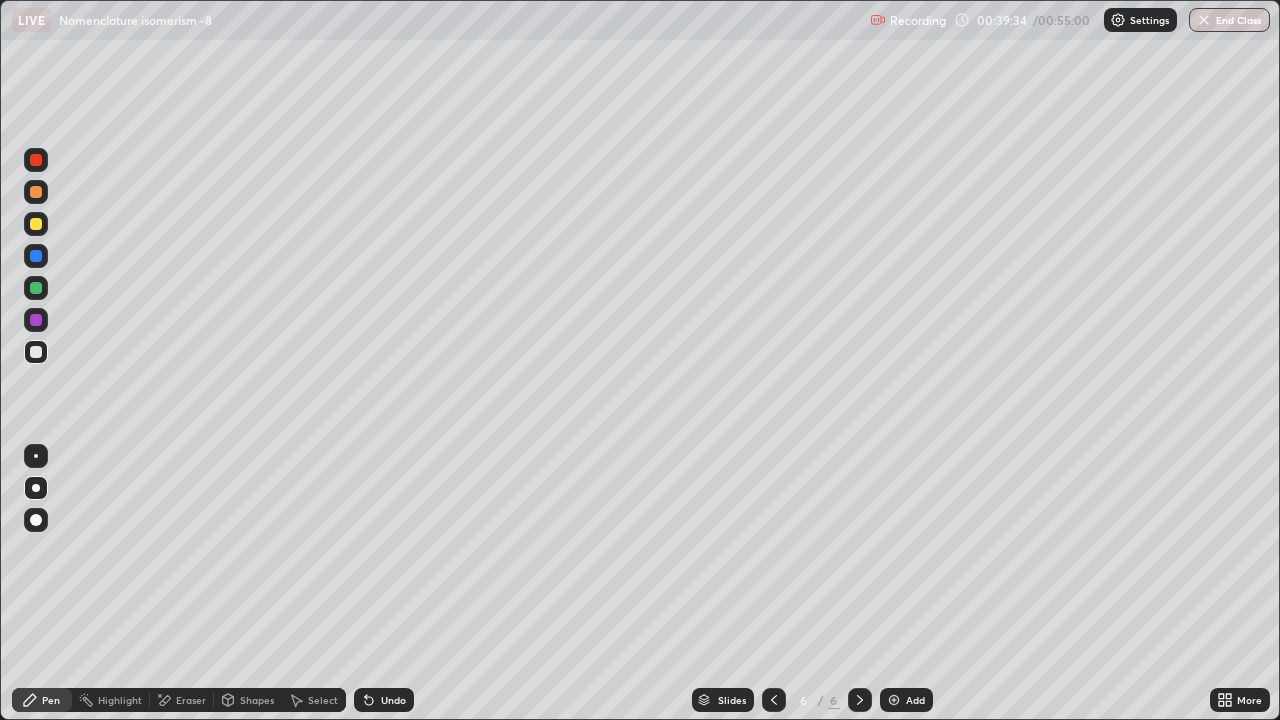 click at bounding box center [36, 224] 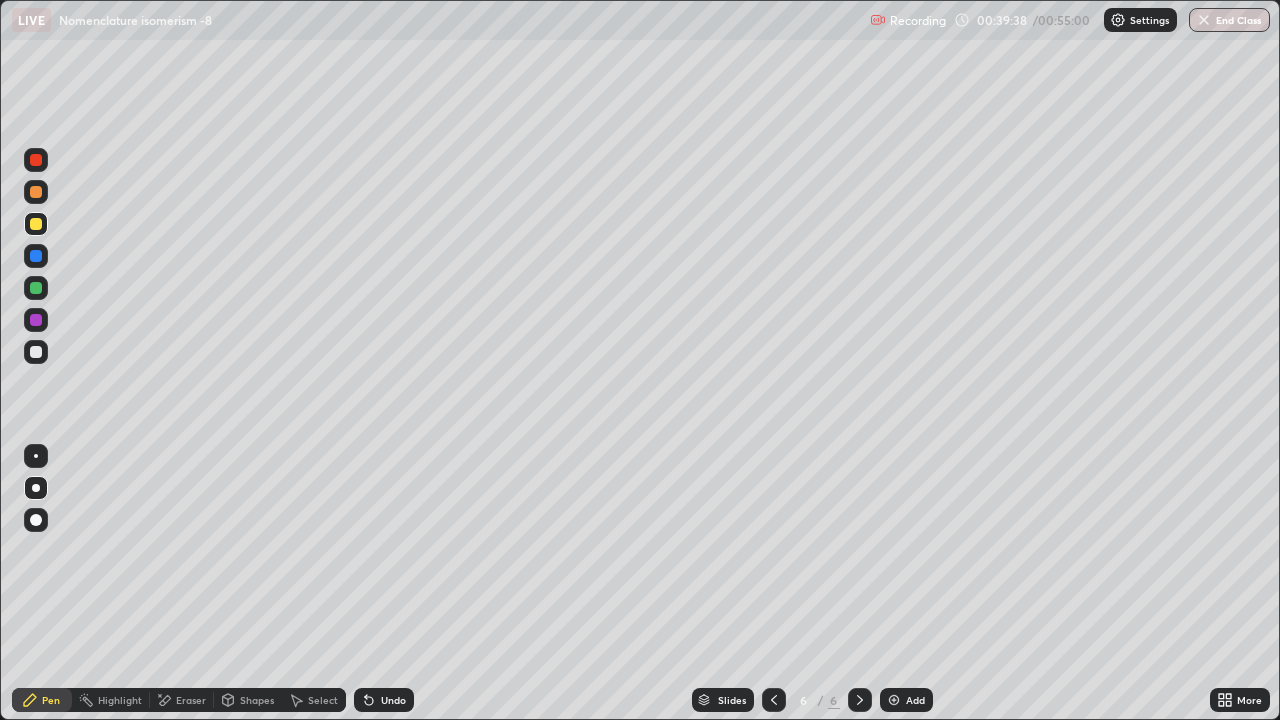 click at bounding box center (36, 456) 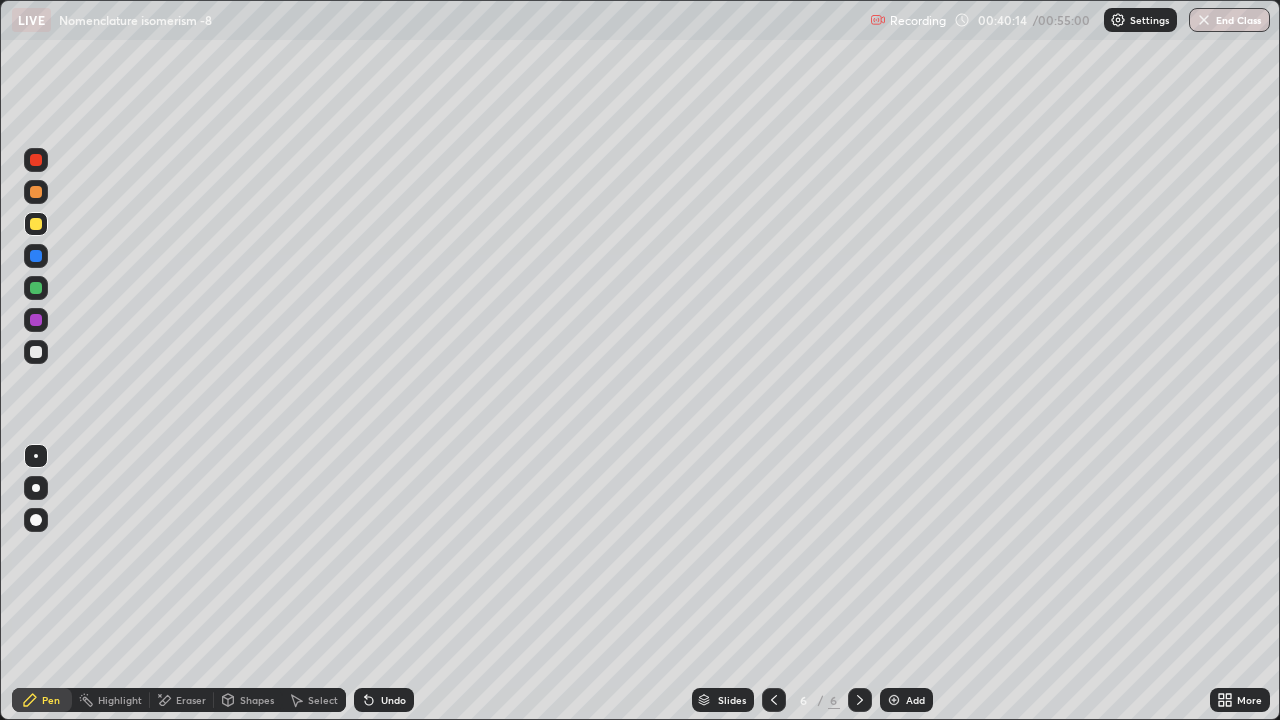 click at bounding box center (36, 488) 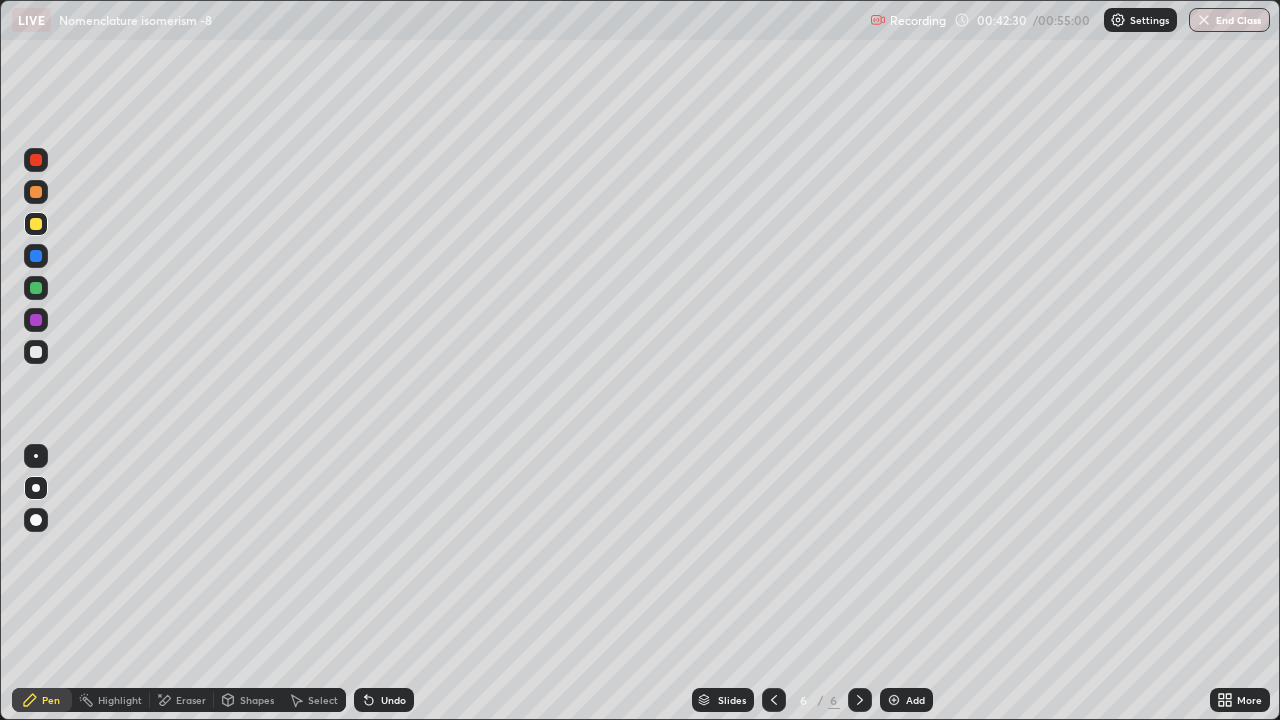 click at bounding box center (36, 224) 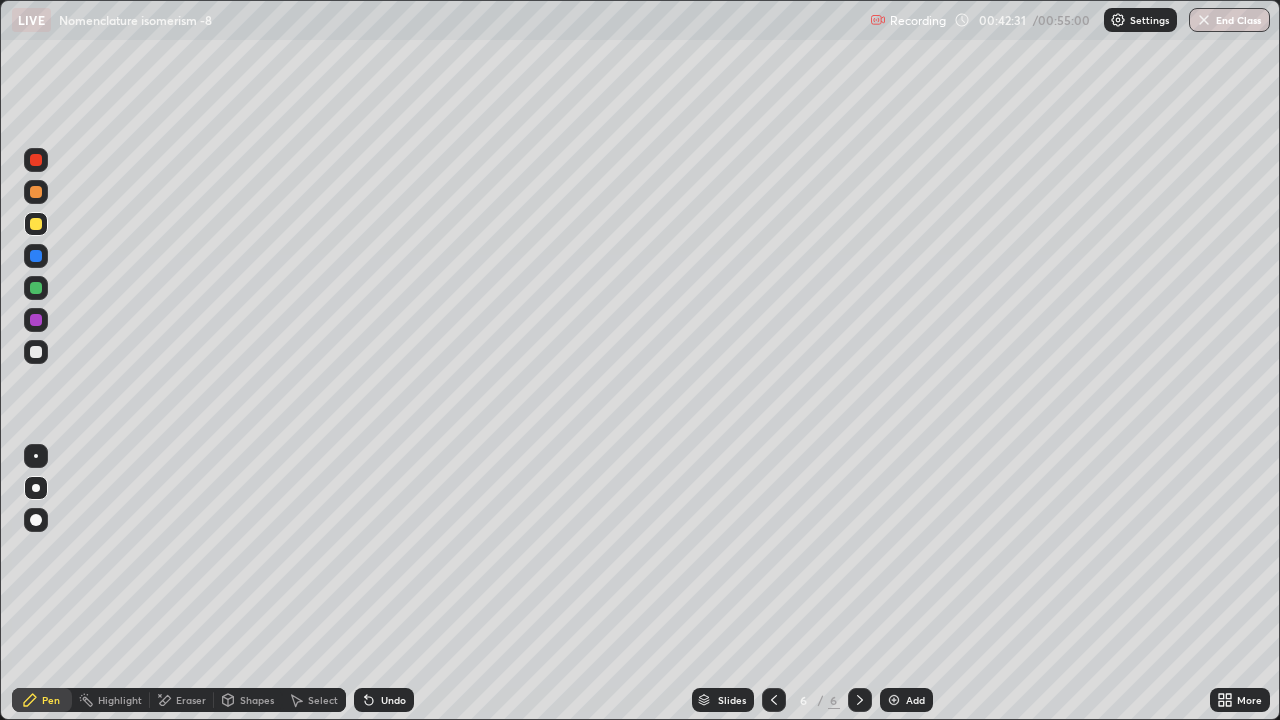 click at bounding box center [36, 288] 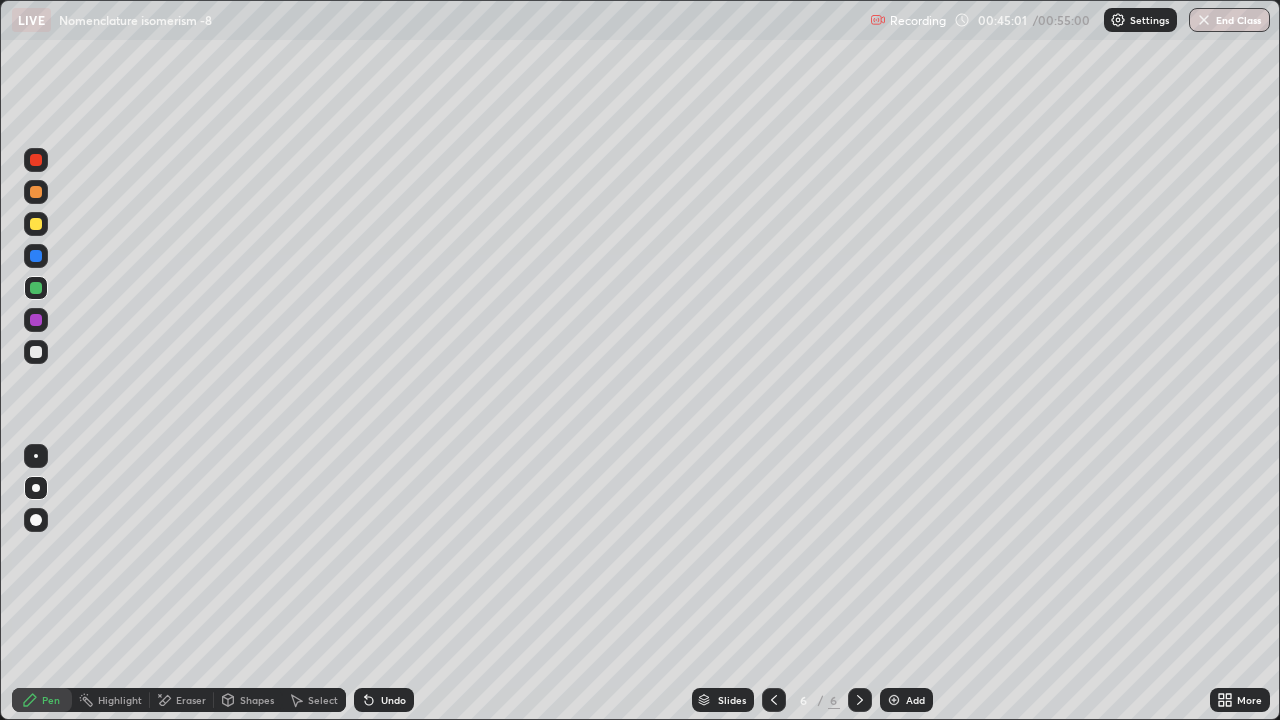 click 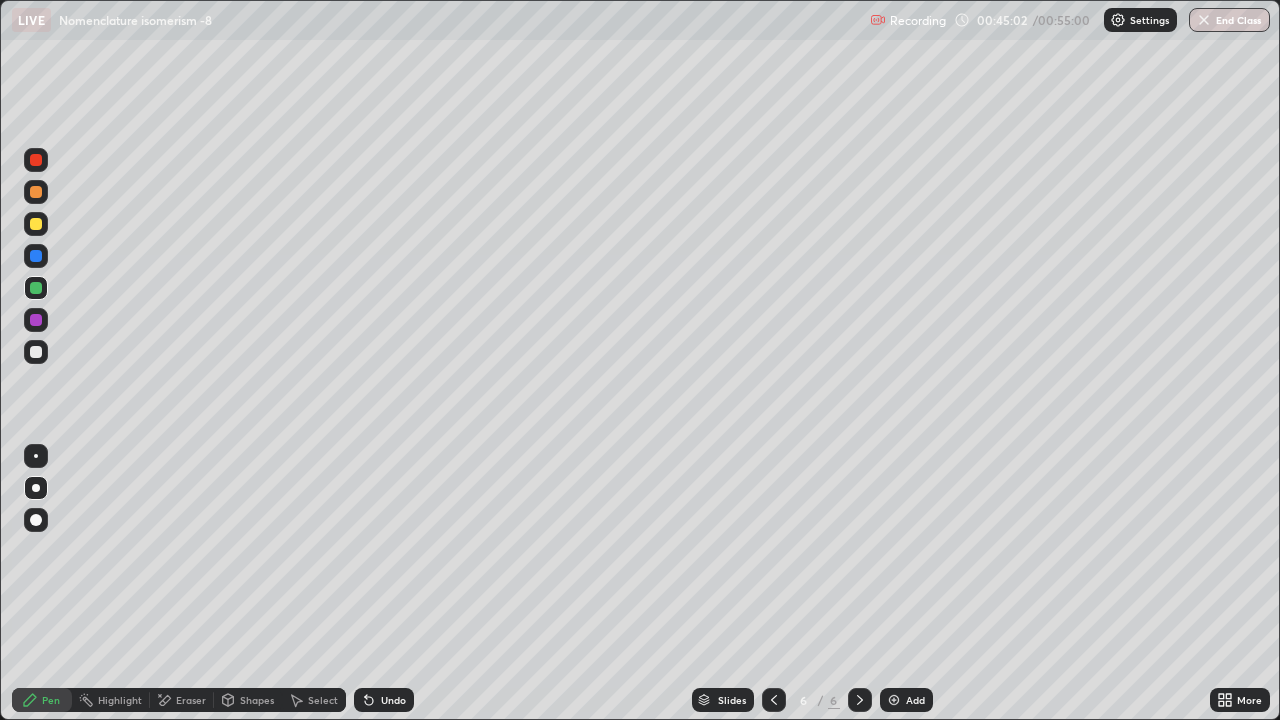 click at bounding box center [894, 700] 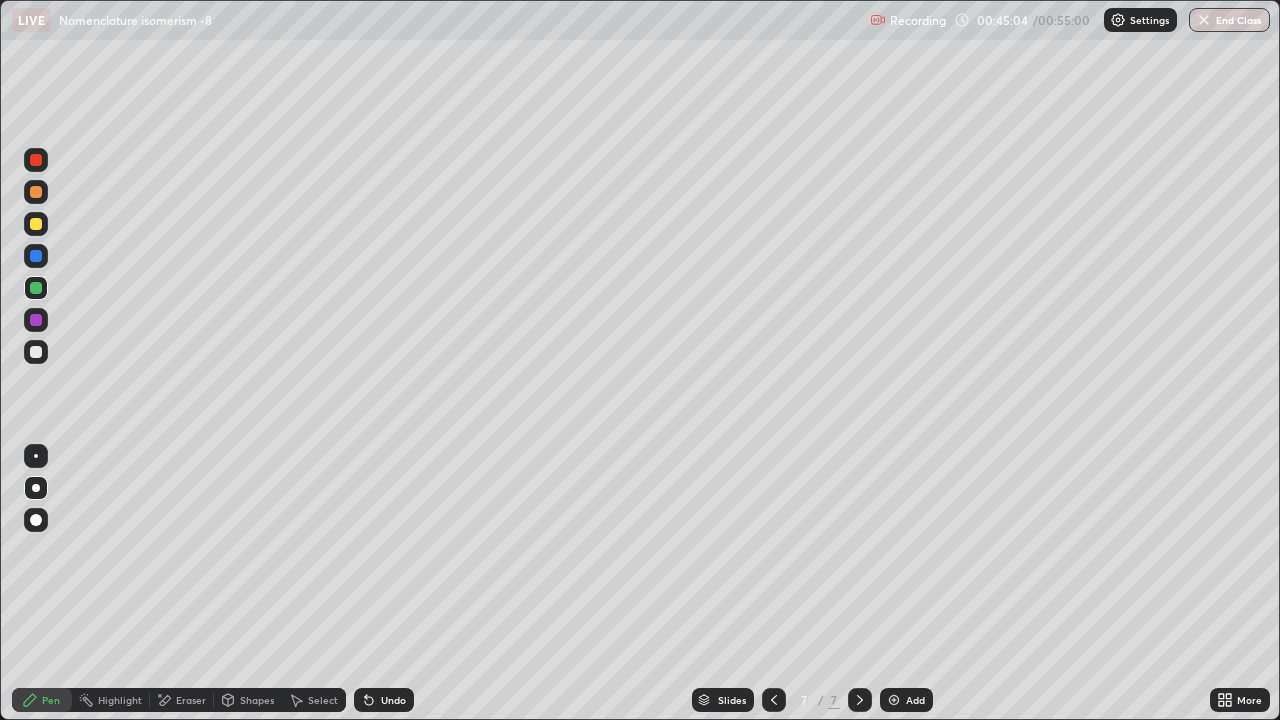 click at bounding box center [36, 352] 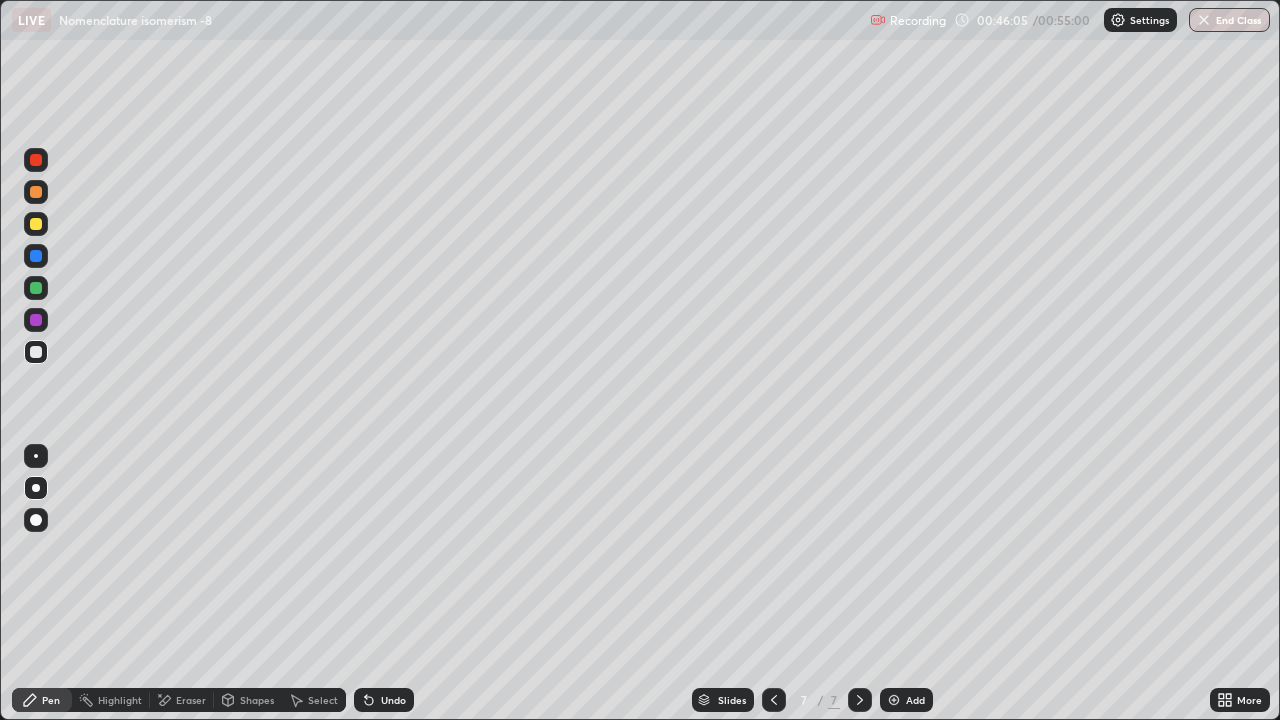click at bounding box center (36, 224) 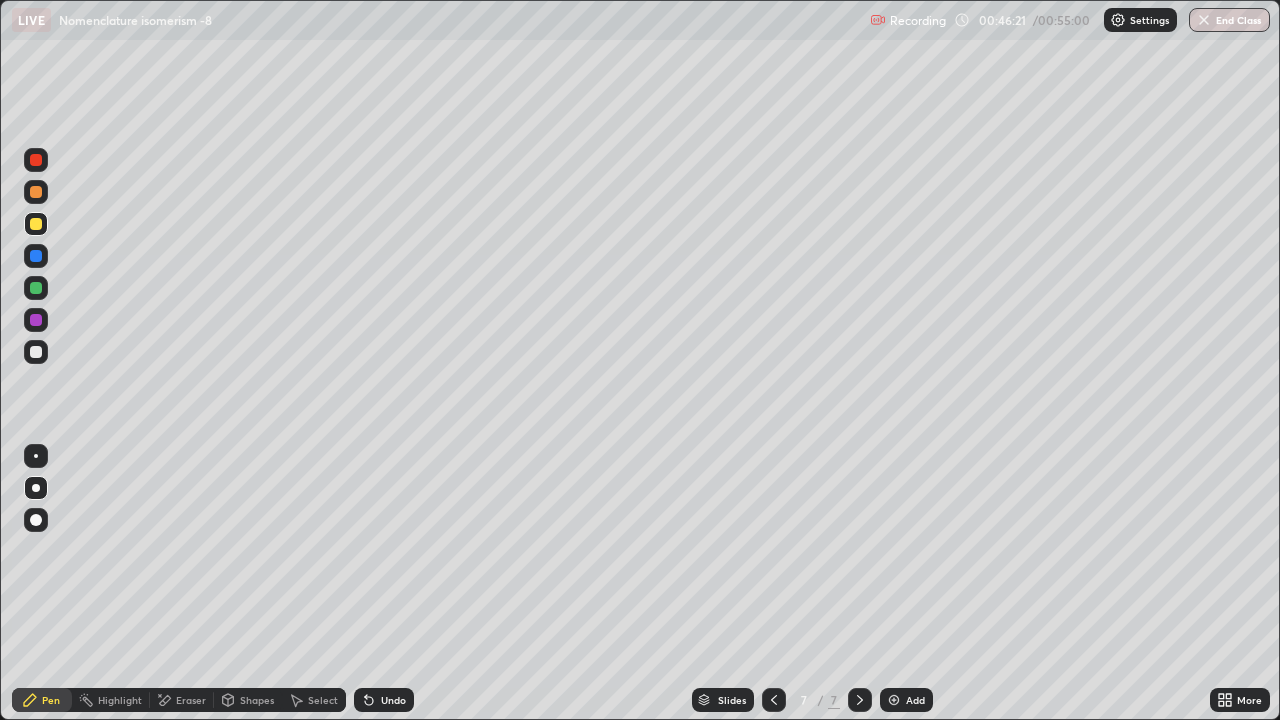 click at bounding box center [36, 352] 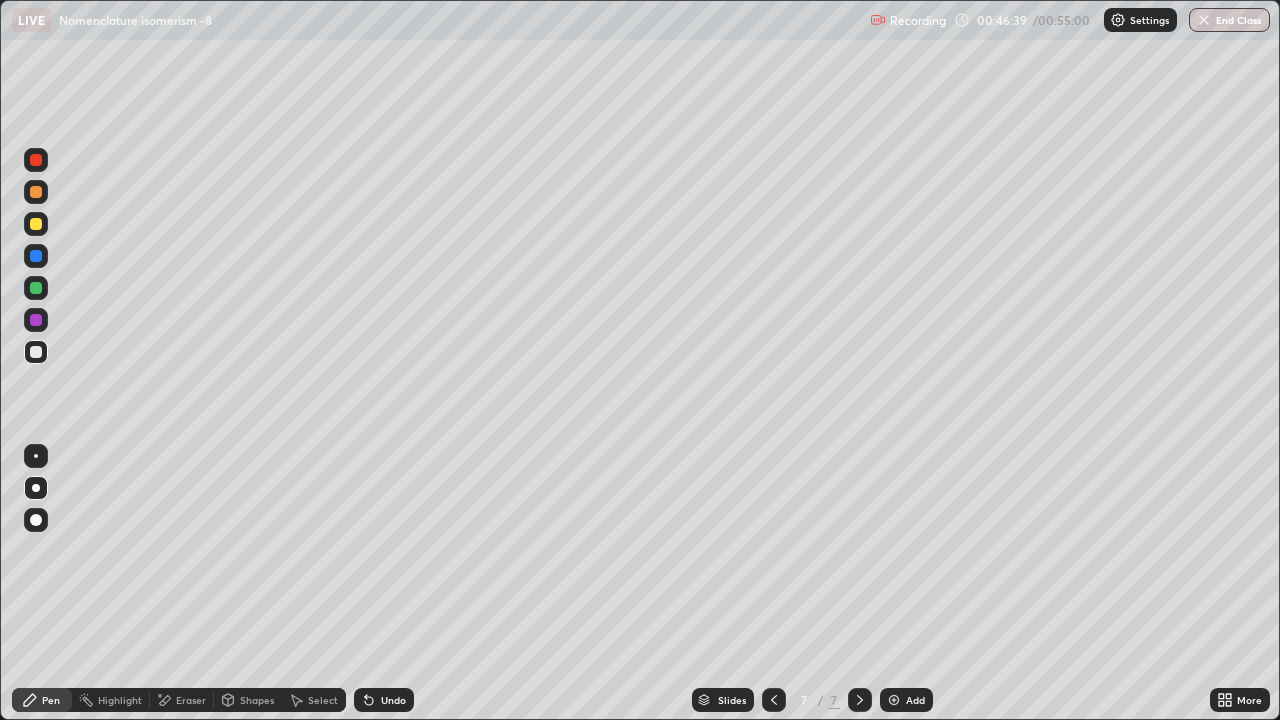 click on "Eraser" at bounding box center [191, 700] 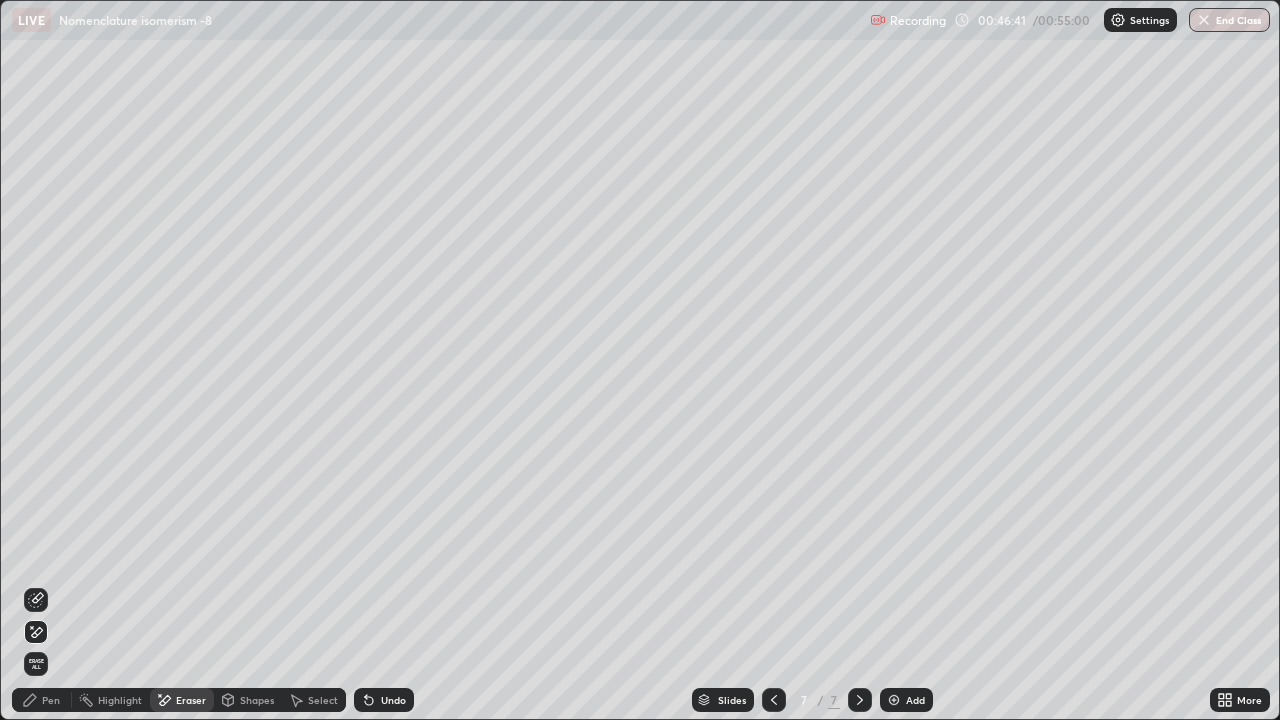 click on "Pen" at bounding box center [51, 700] 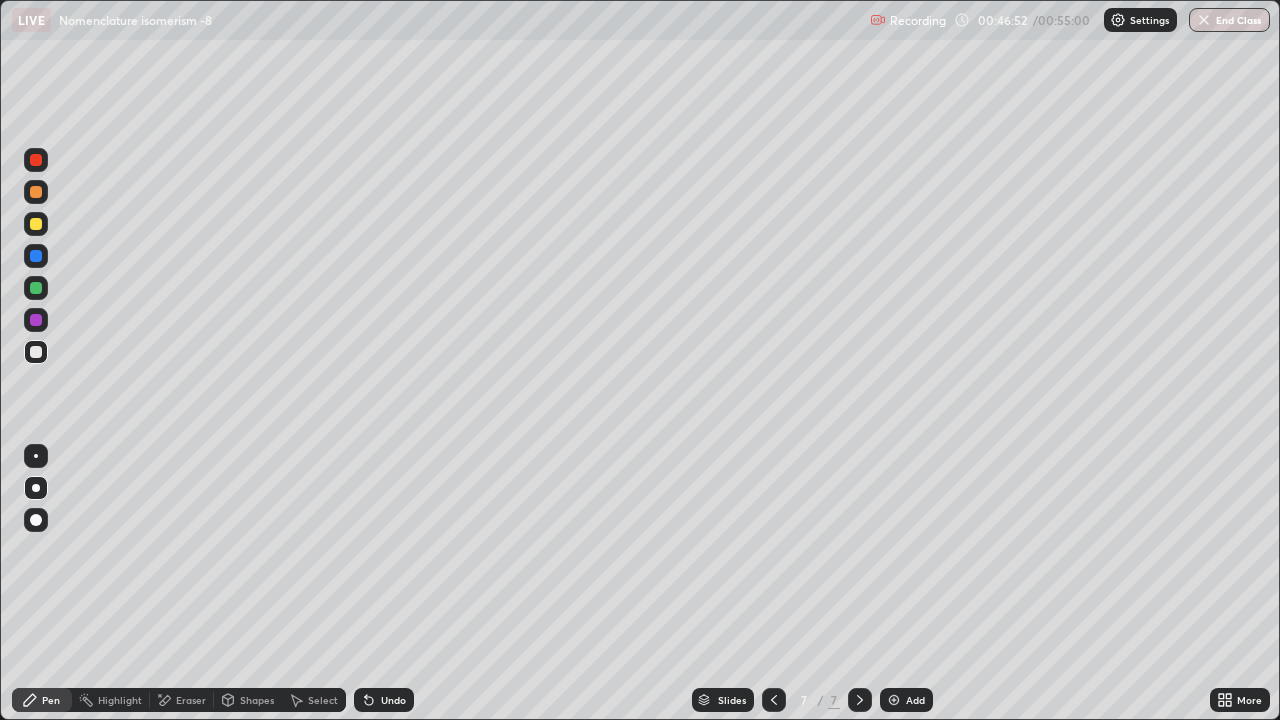 click at bounding box center (36, 456) 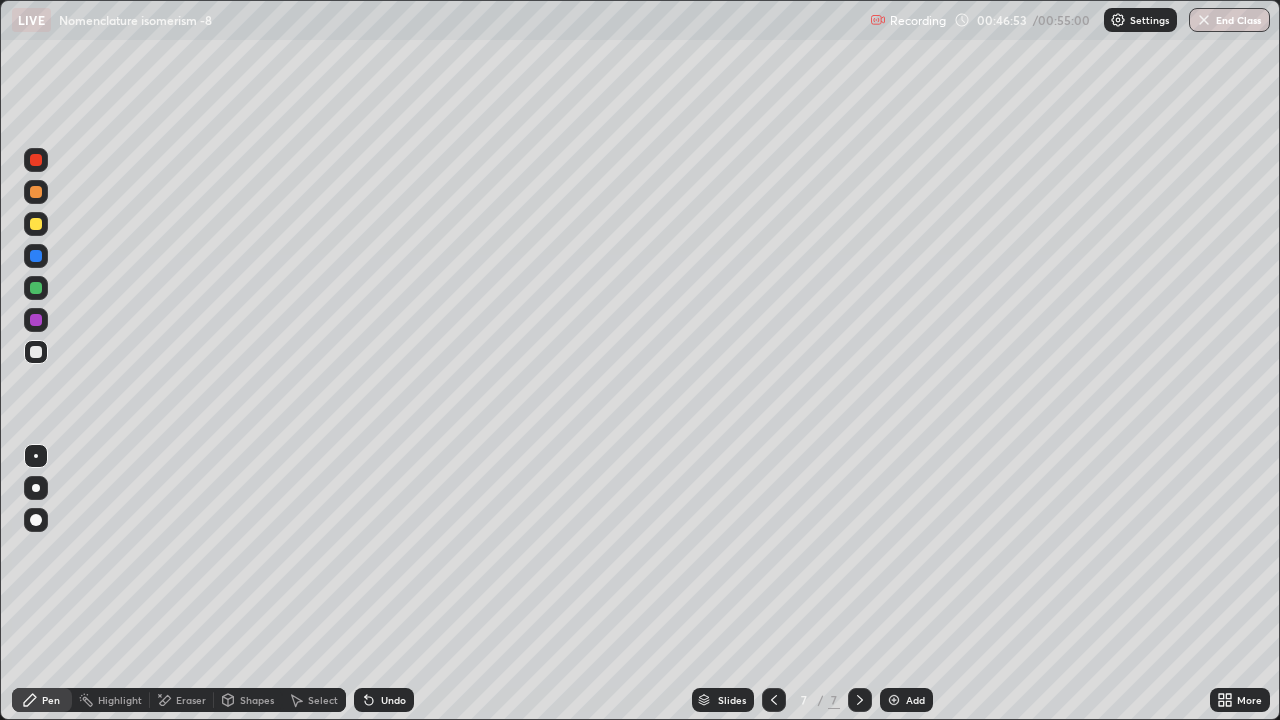 click at bounding box center (36, 288) 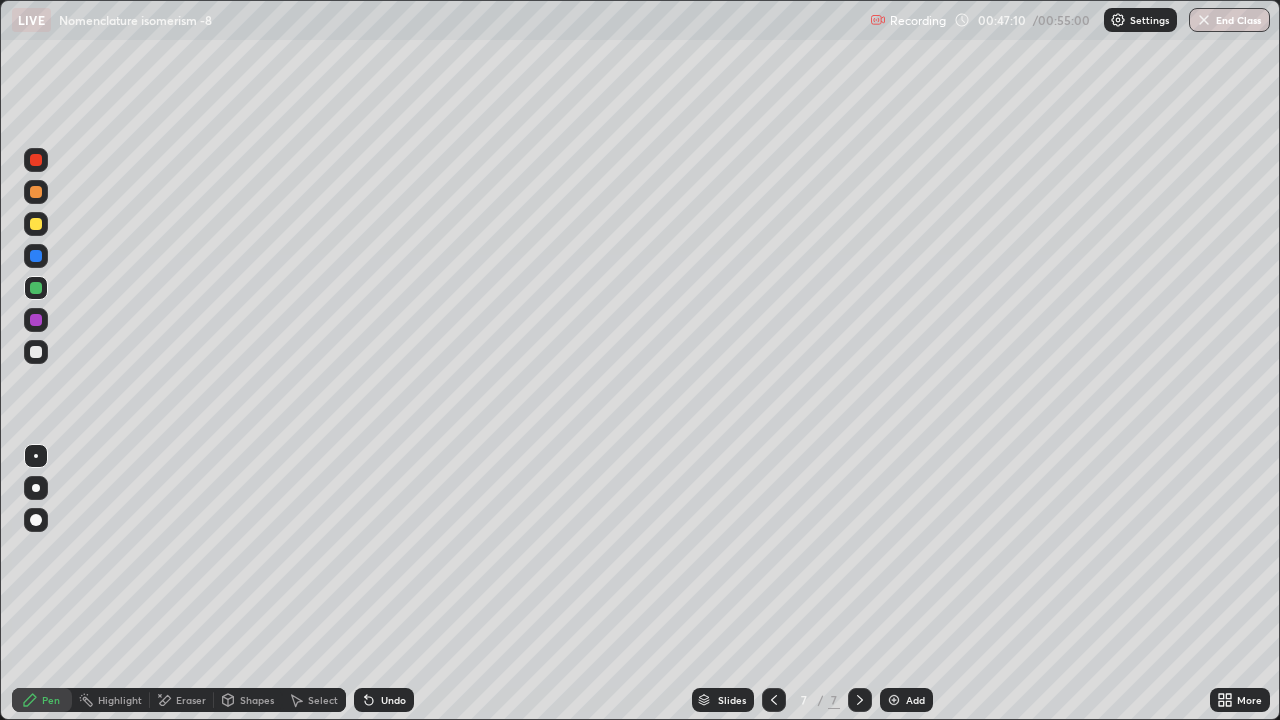 click at bounding box center (36, 488) 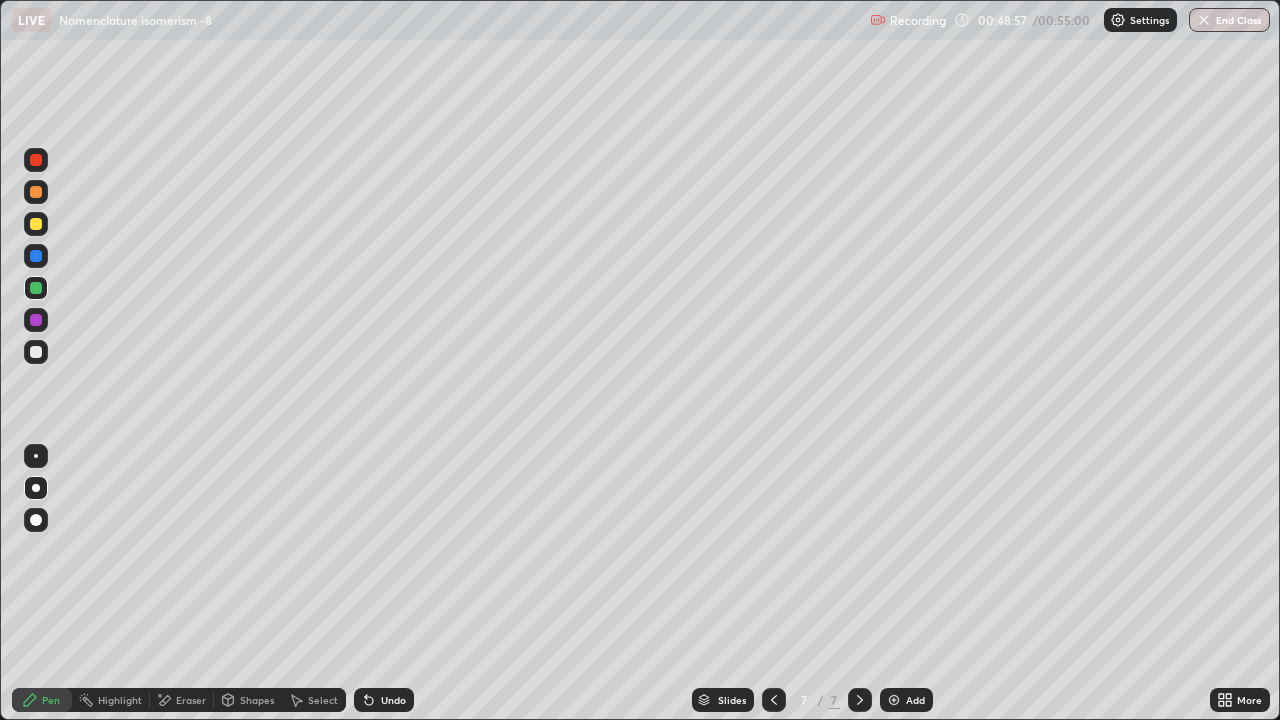 click at bounding box center [36, 224] 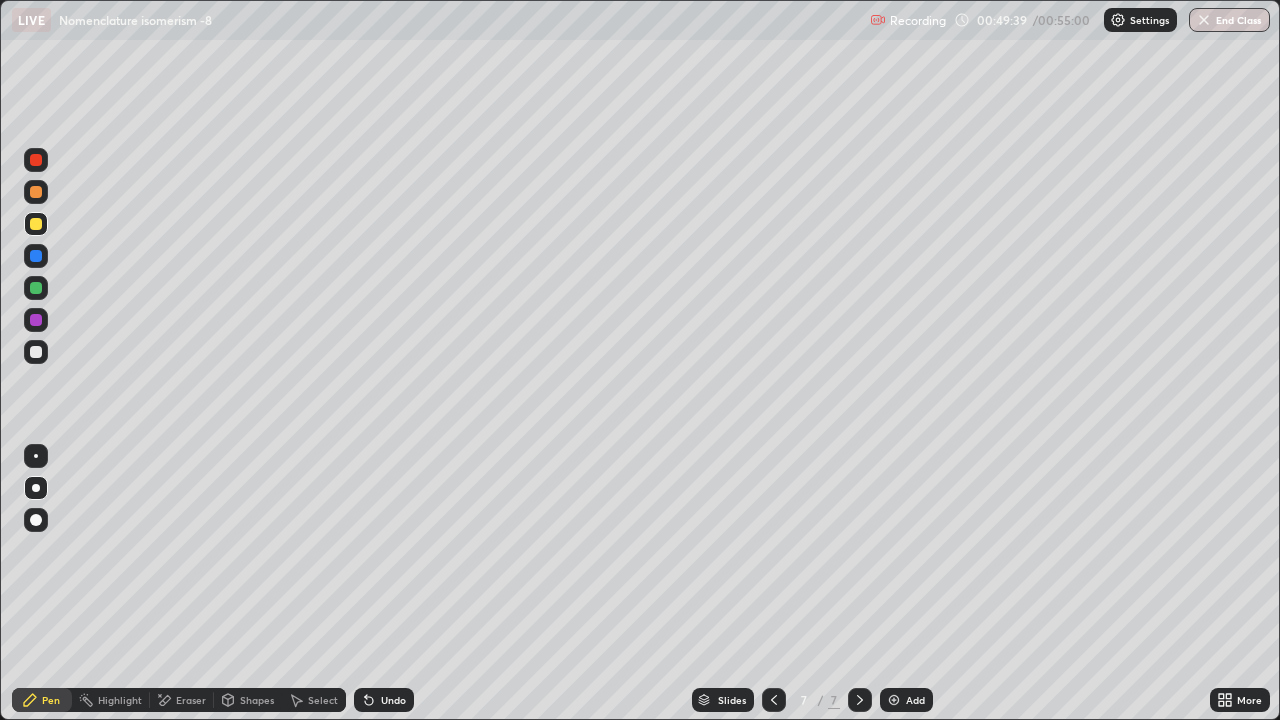 click at bounding box center (36, 352) 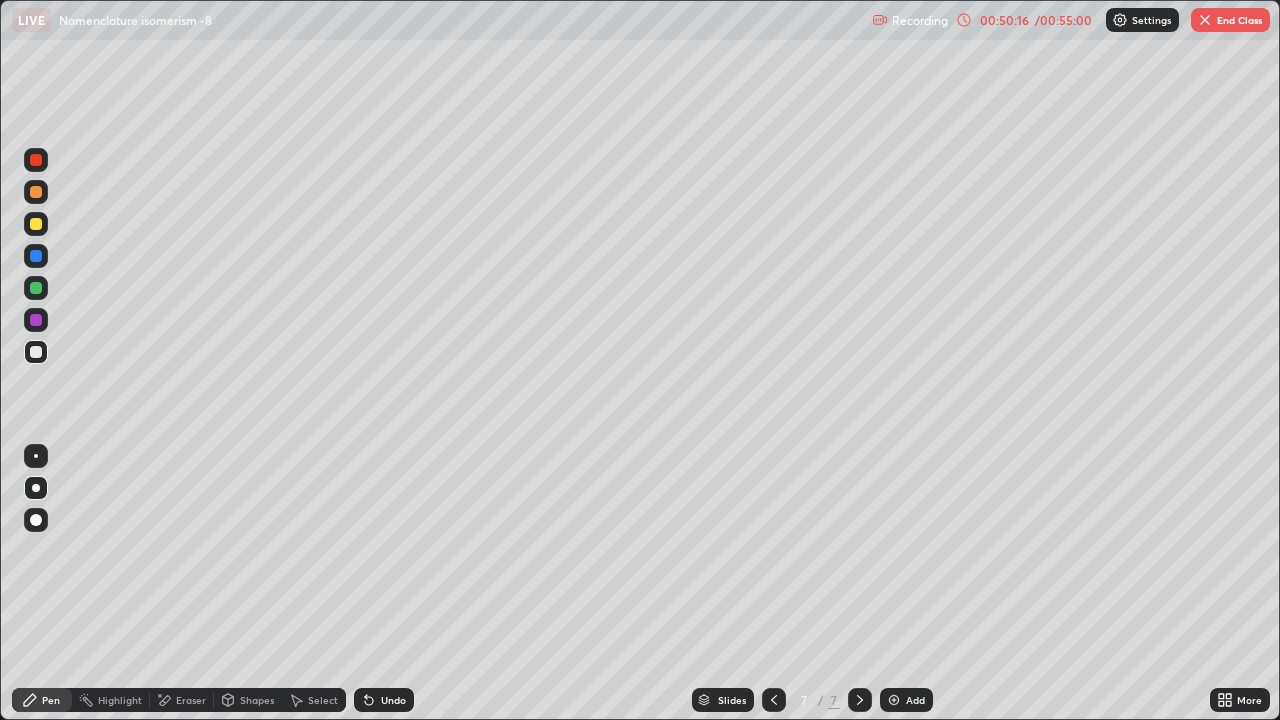 click at bounding box center [36, 224] 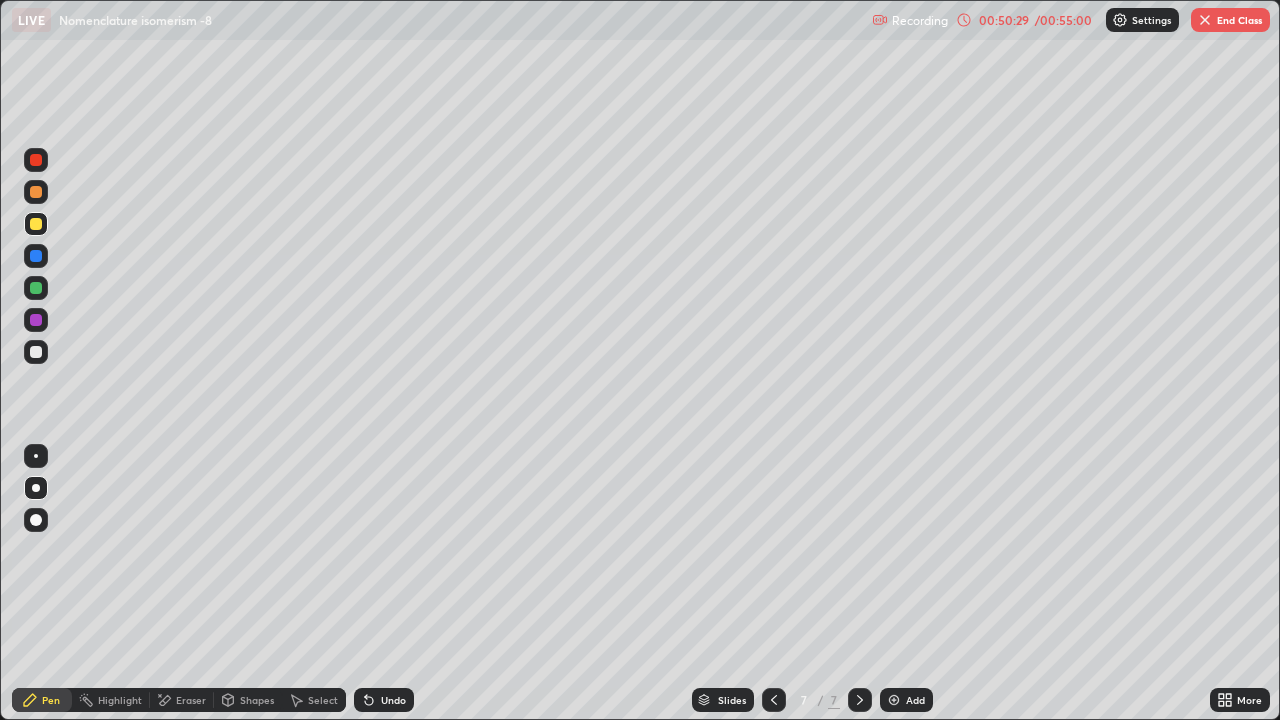 click at bounding box center (36, 456) 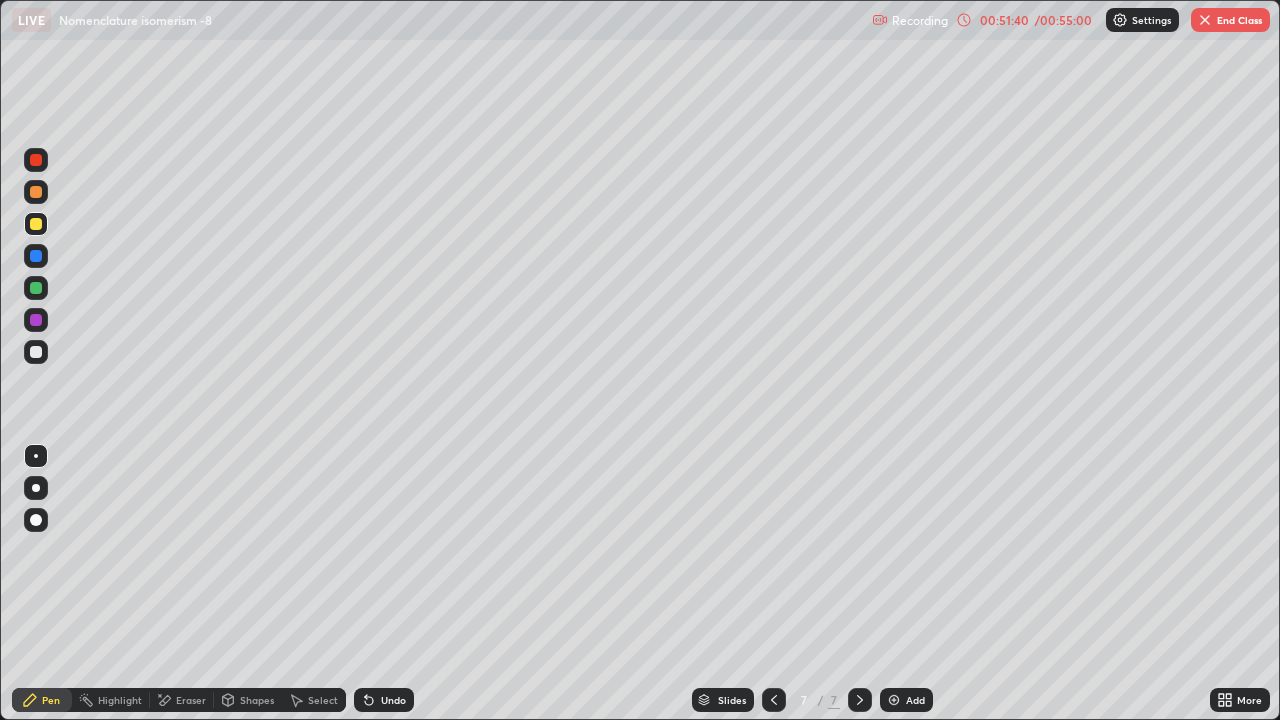 click at bounding box center [36, 352] 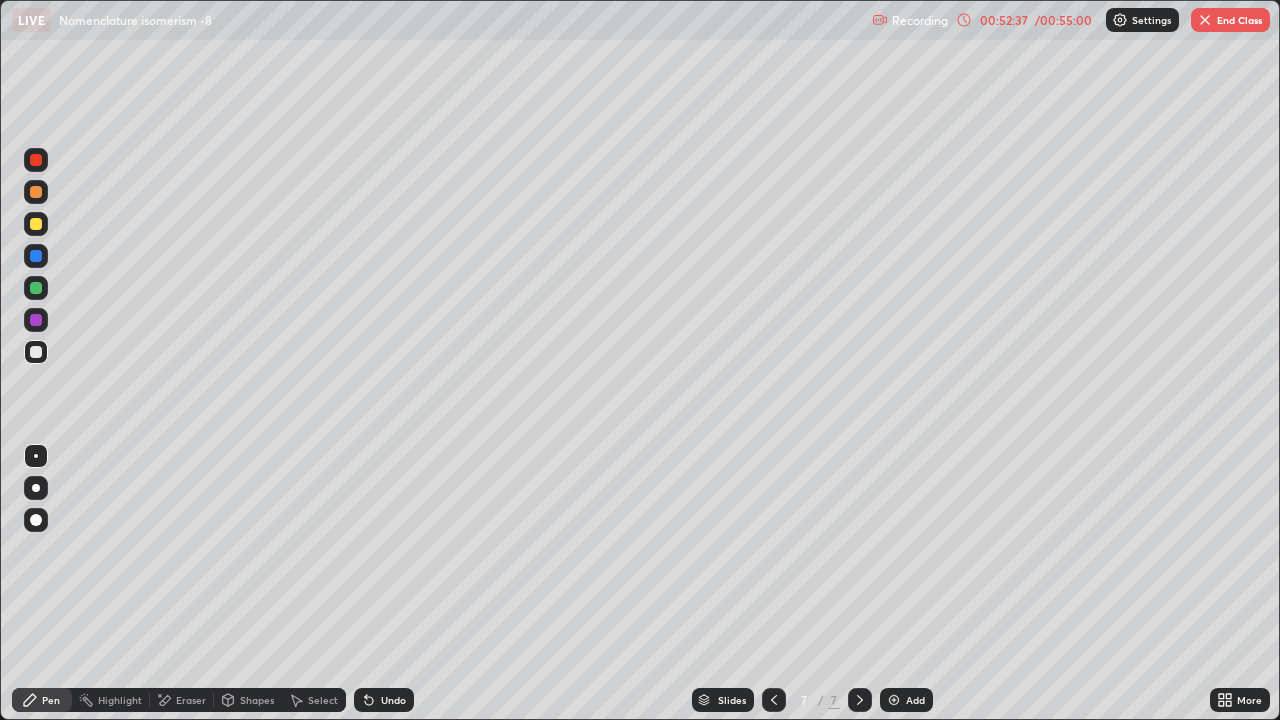 click at bounding box center [36, 224] 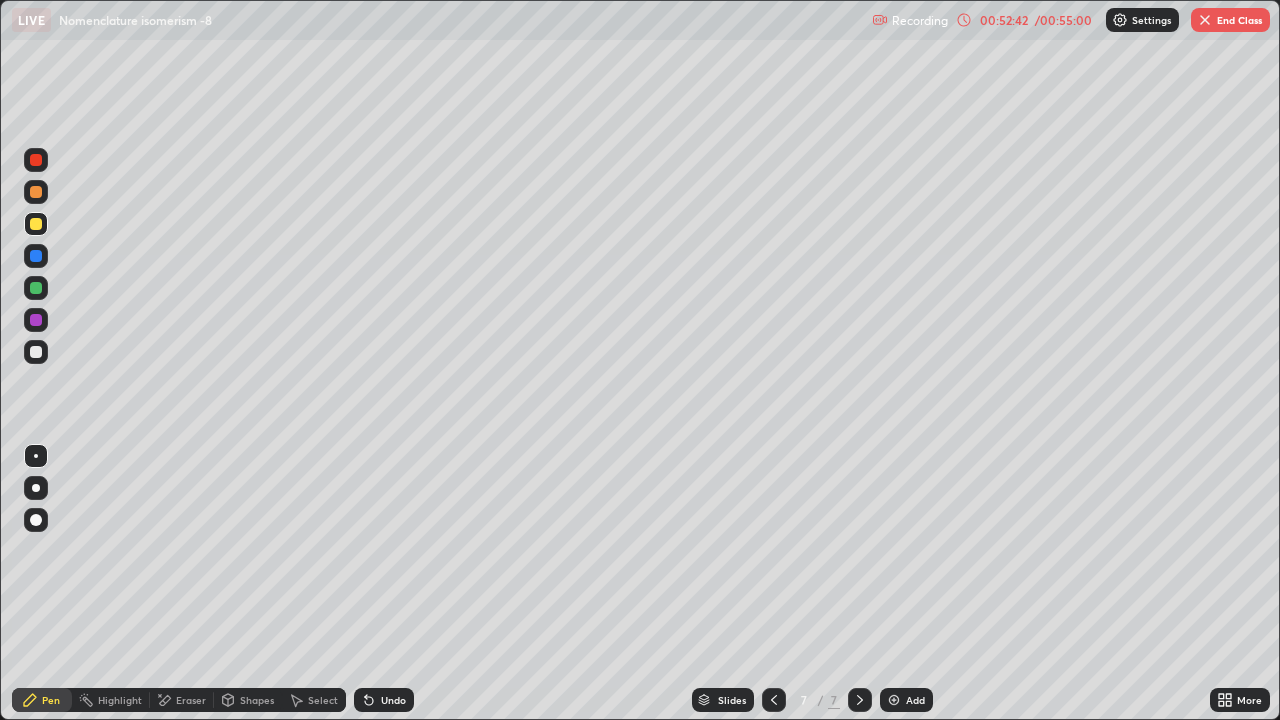 click at bounding box center [36, 288] 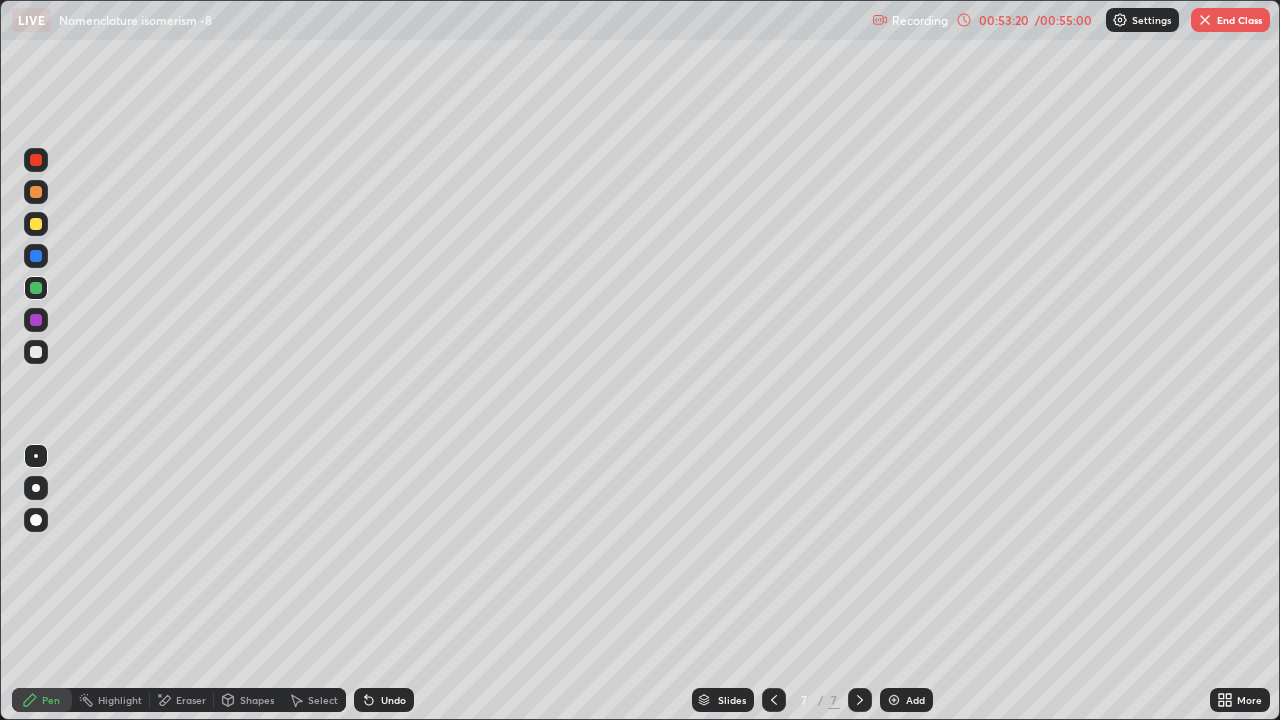 click at bounding box center [36, 488] 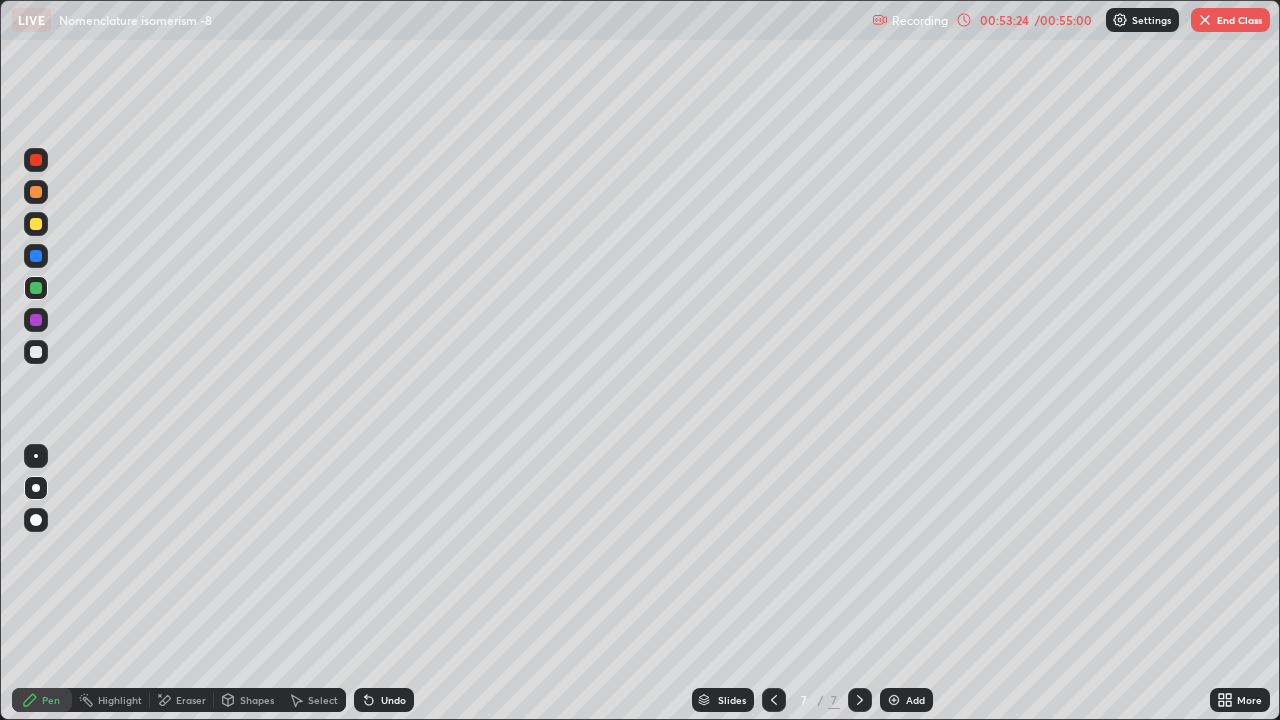 click at bounding box center (894, 700) 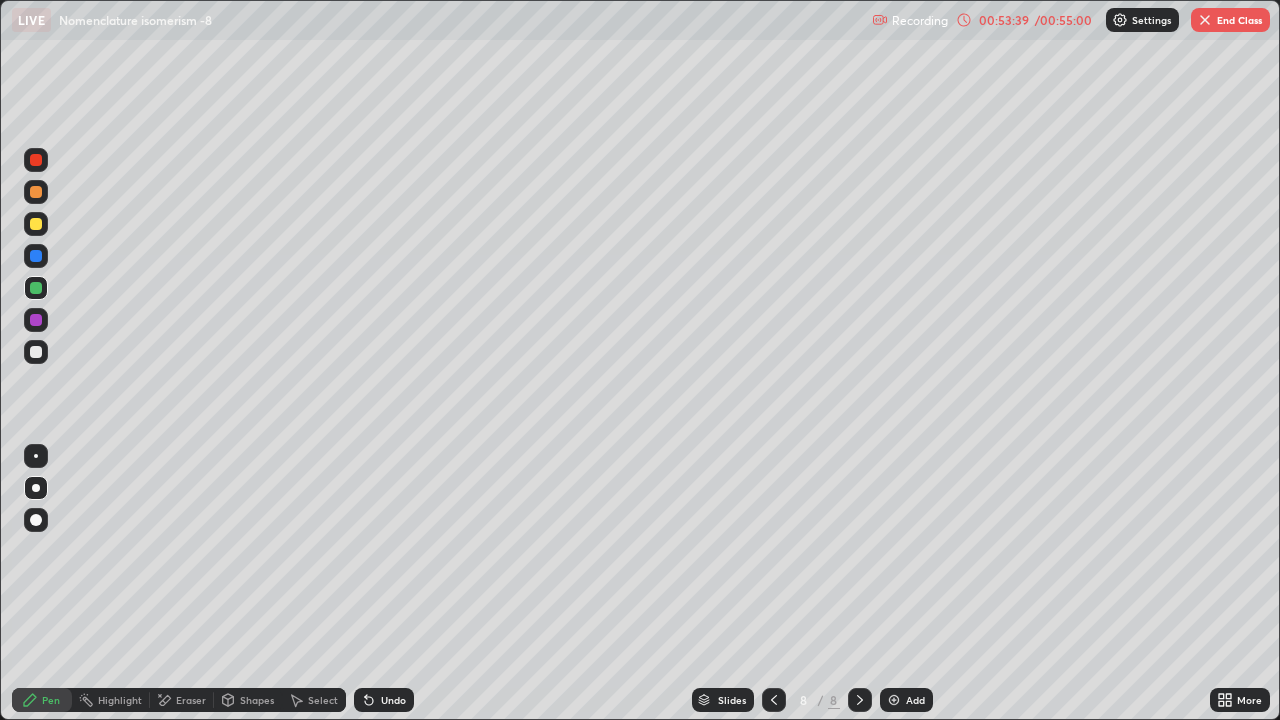 click at bounding box center (36, 352) 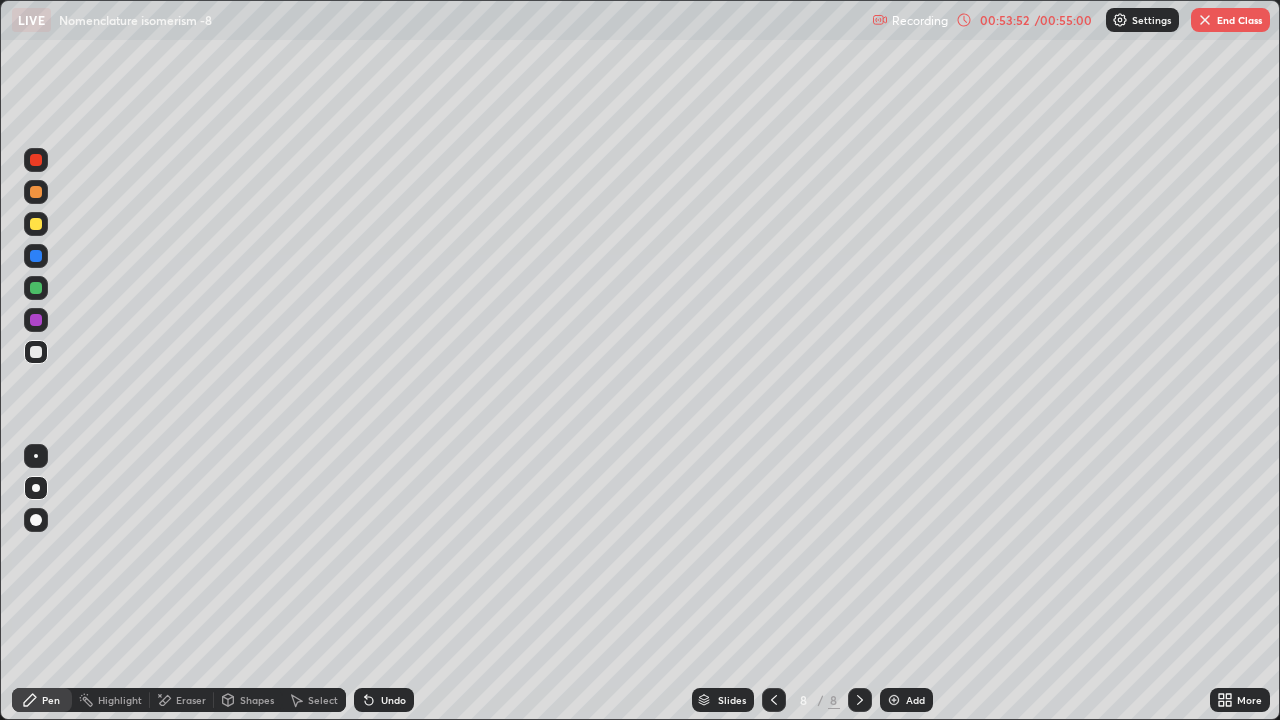 click at bounding box center [774, 700] 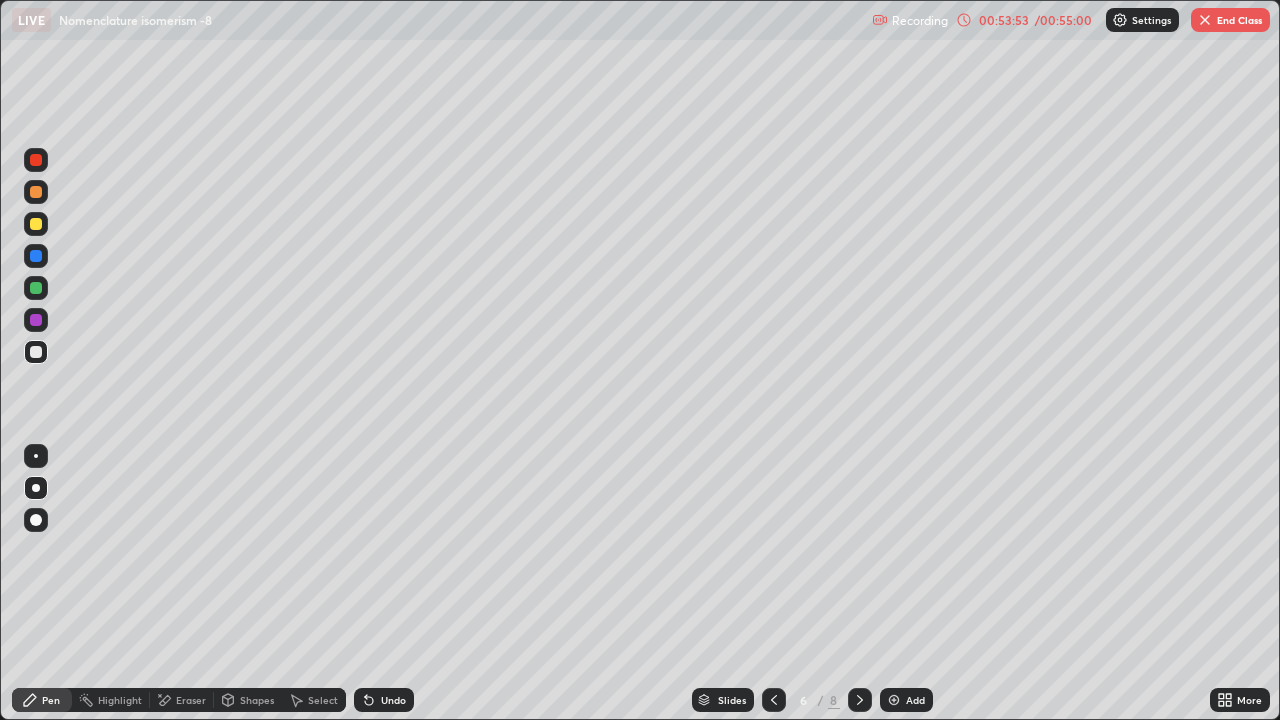 click 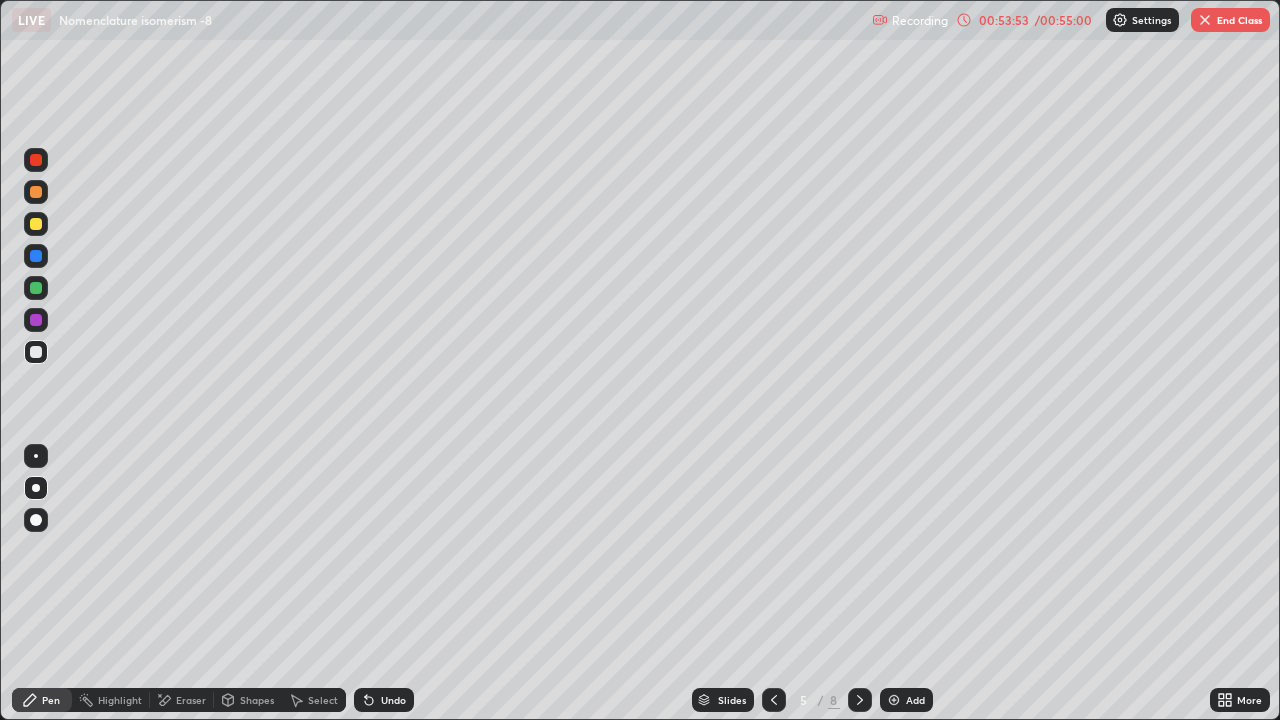click 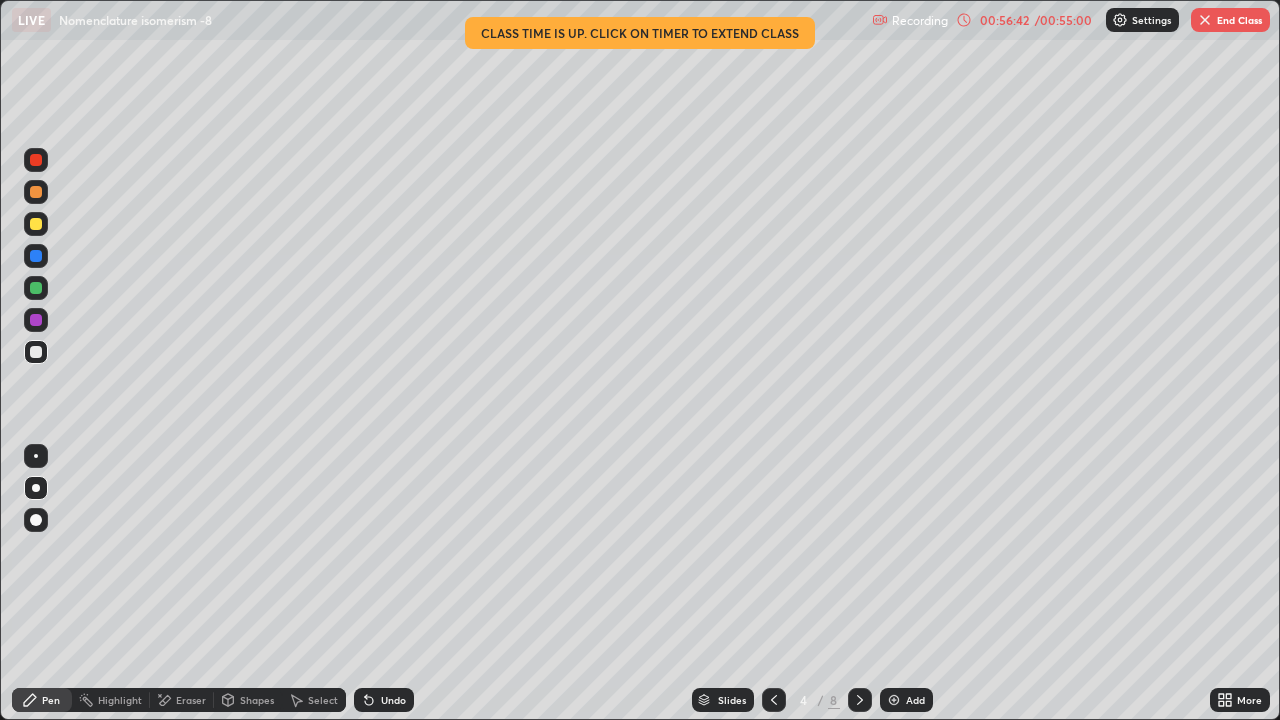 click on "Eraser" at bounding box center (191, 700) 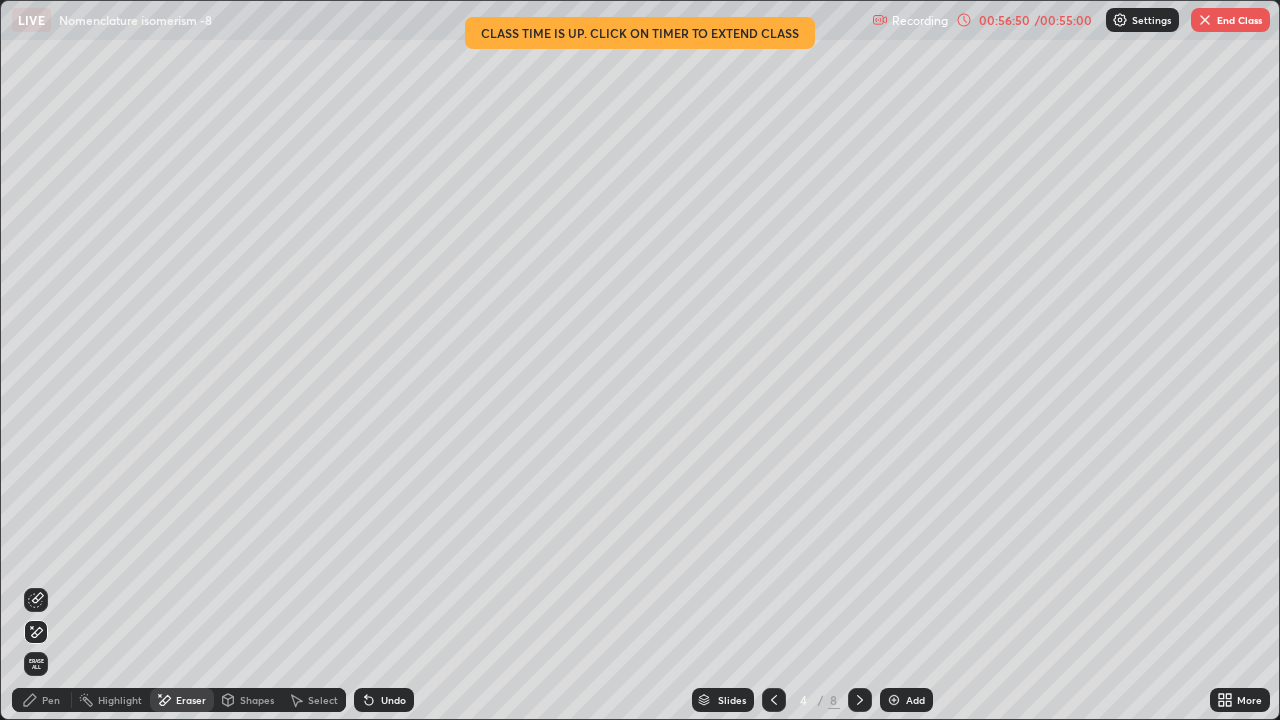 click on "Pen" at bounding box center (51, 700) 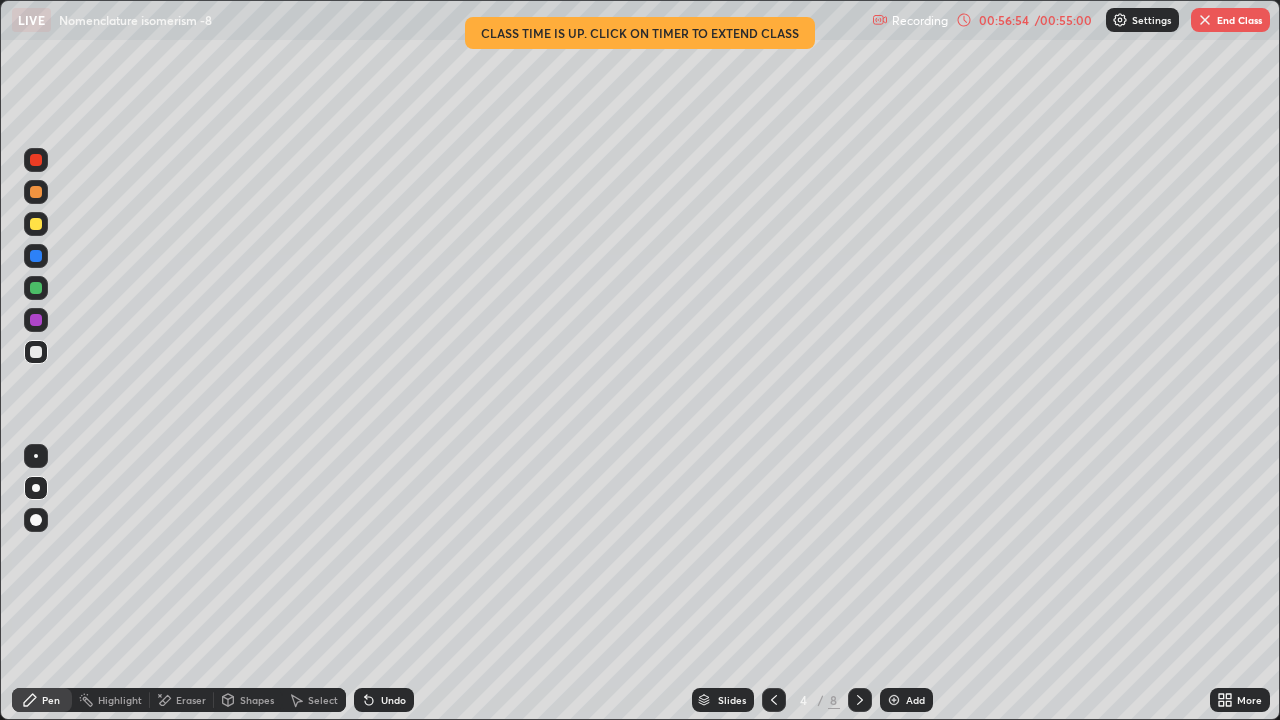 click on "Eraser" at bounding box center [191, 700] 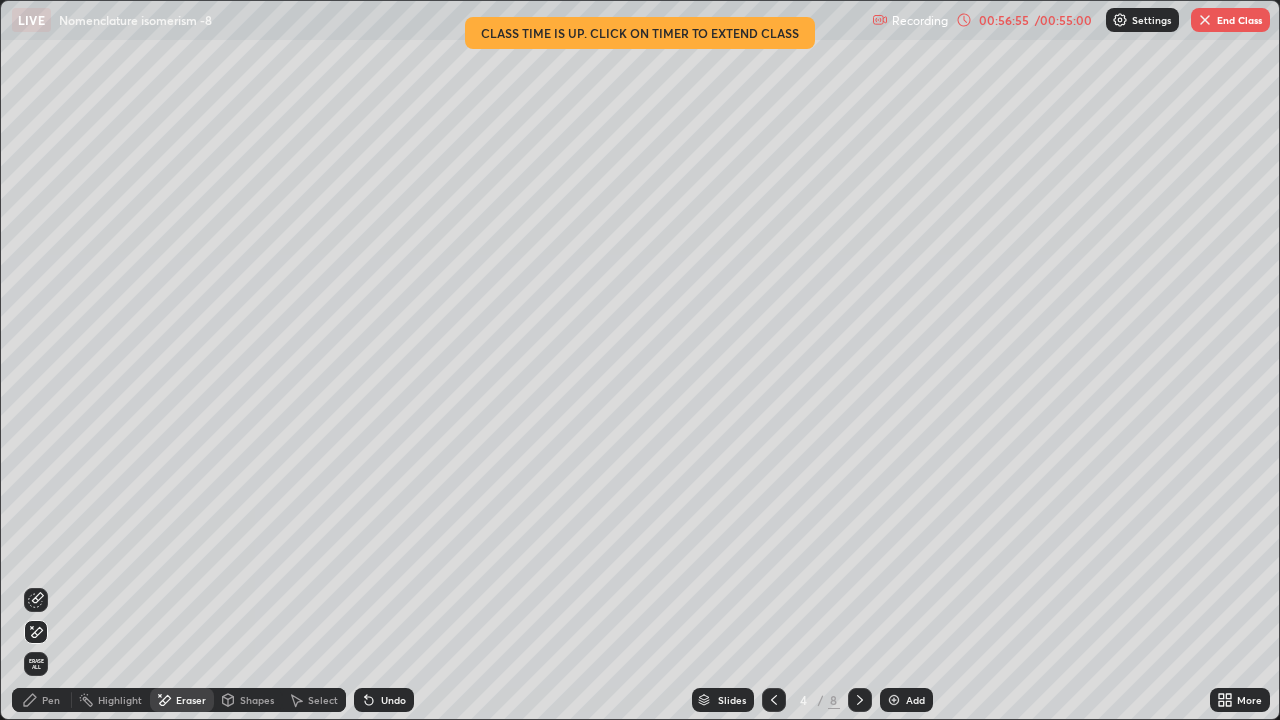 click on "Pen" at bounding box center (42, 700) 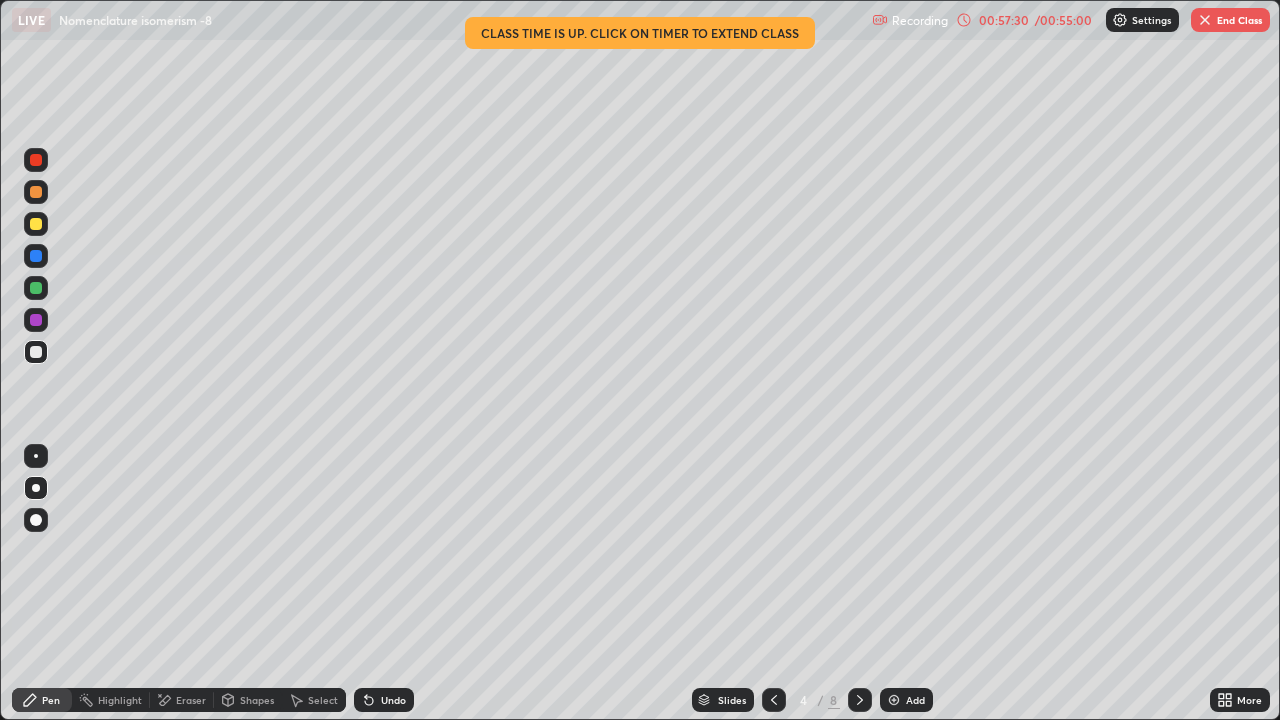 click at bounding box center [36, 288] 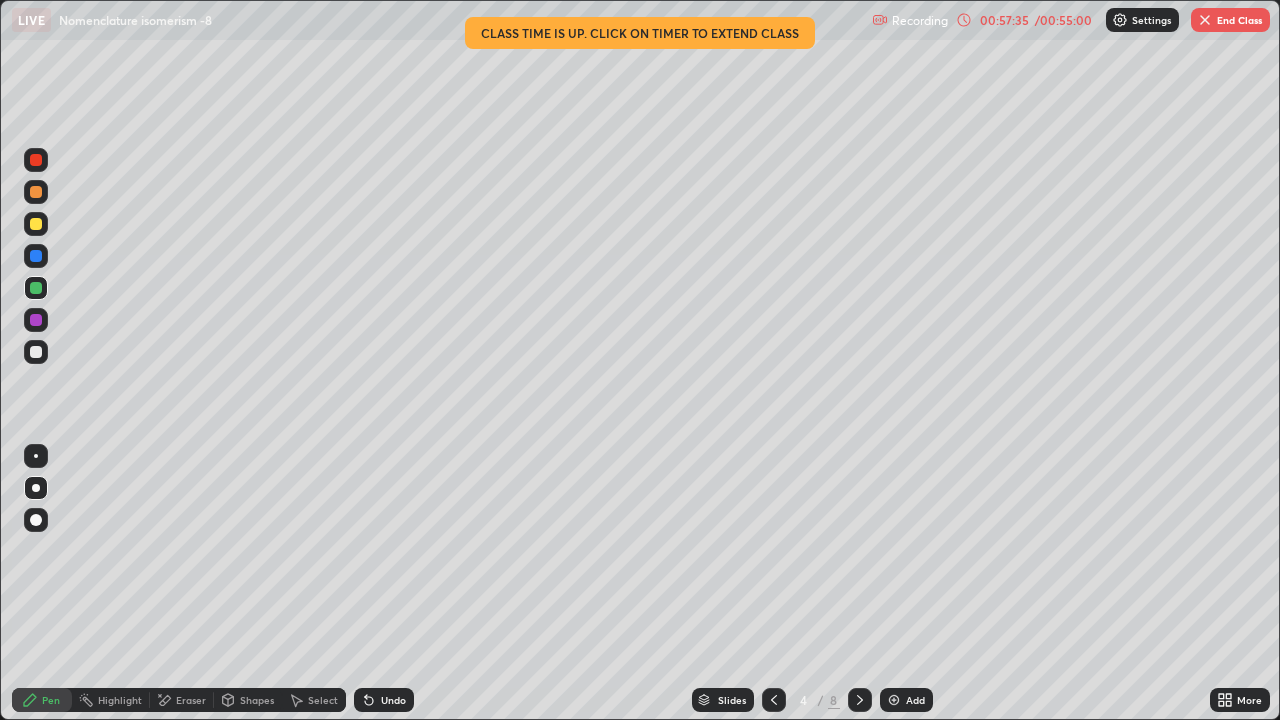 click at bounding box center [36, 224] 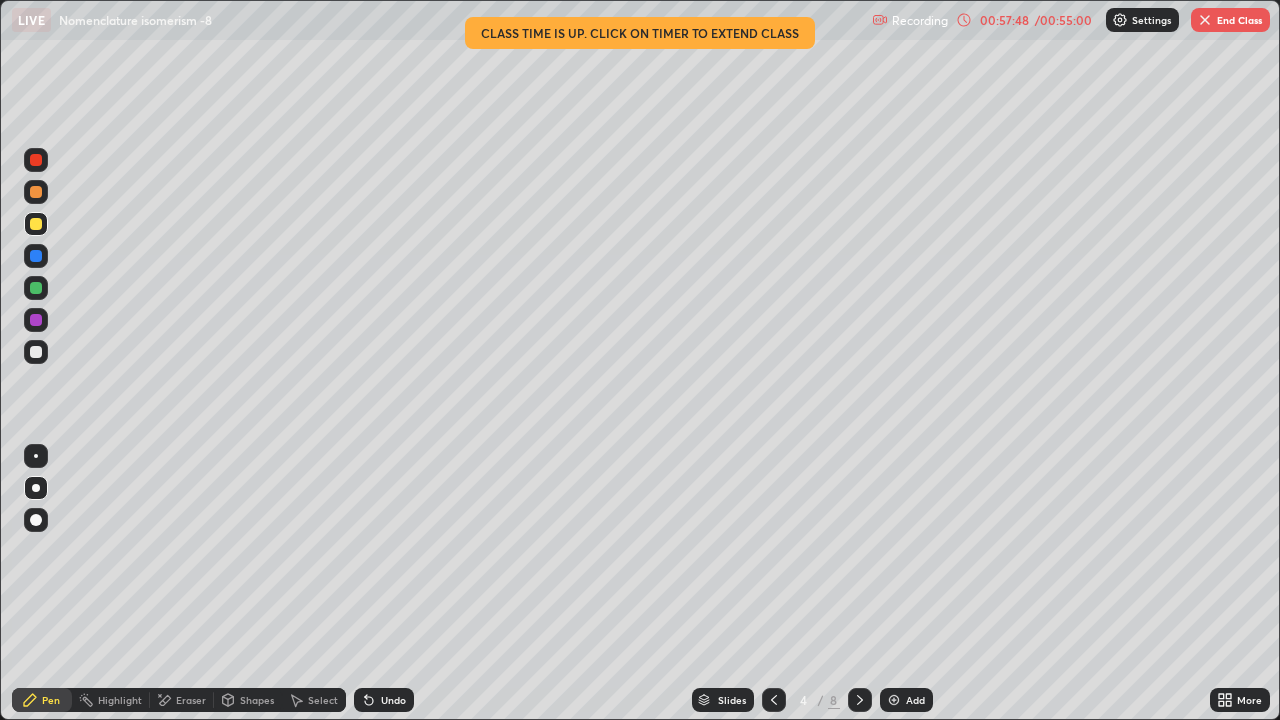 click at bounding box center (36, 352) 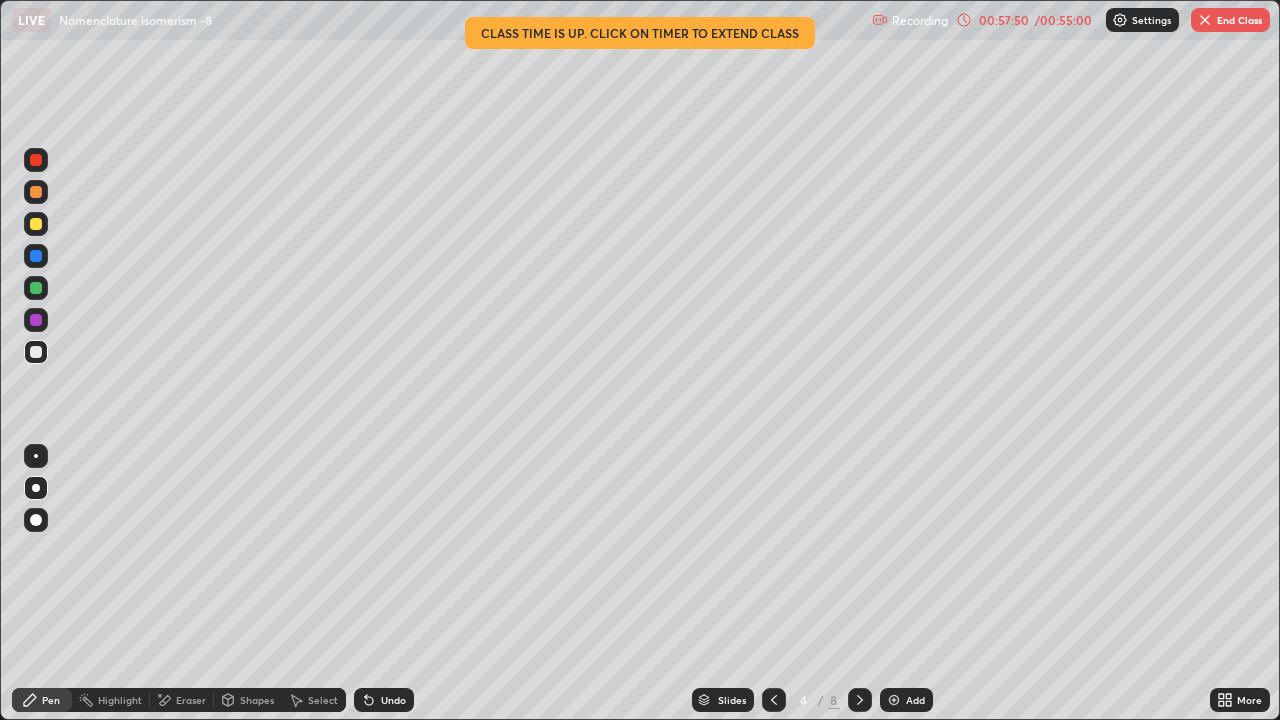 click at bounding box center (36, 224) 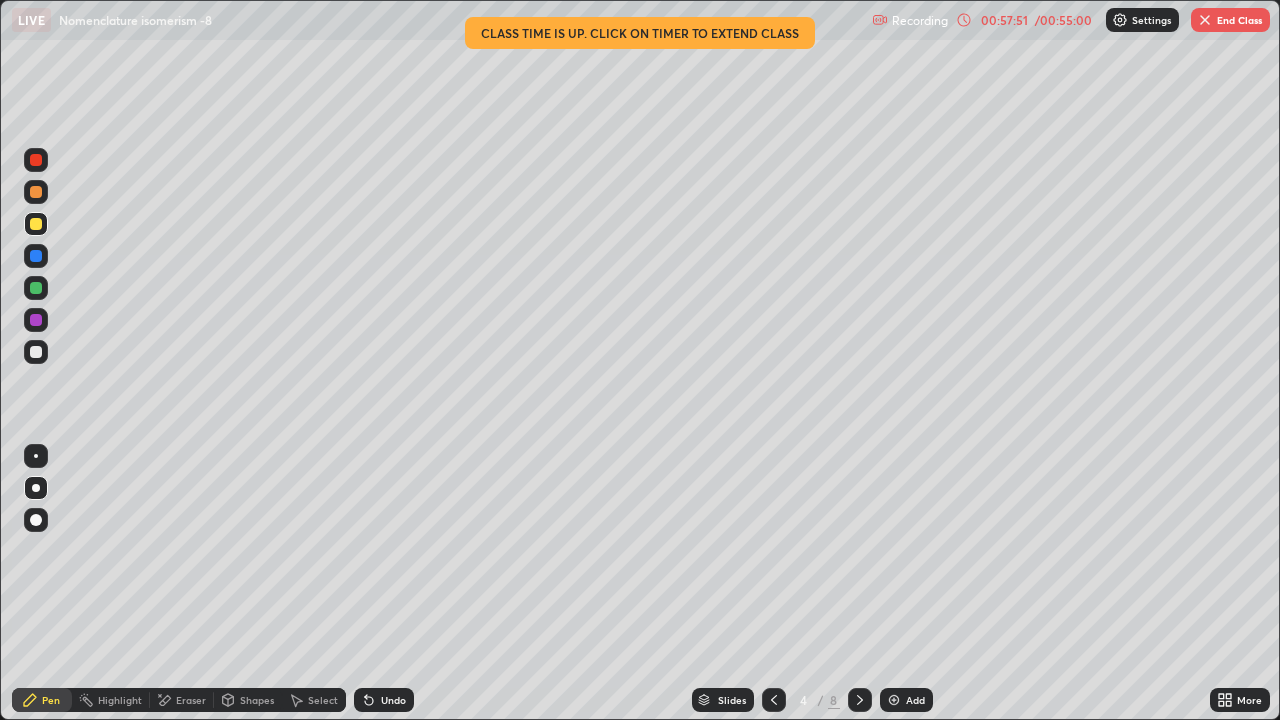 click at bounding box center [36, 456] 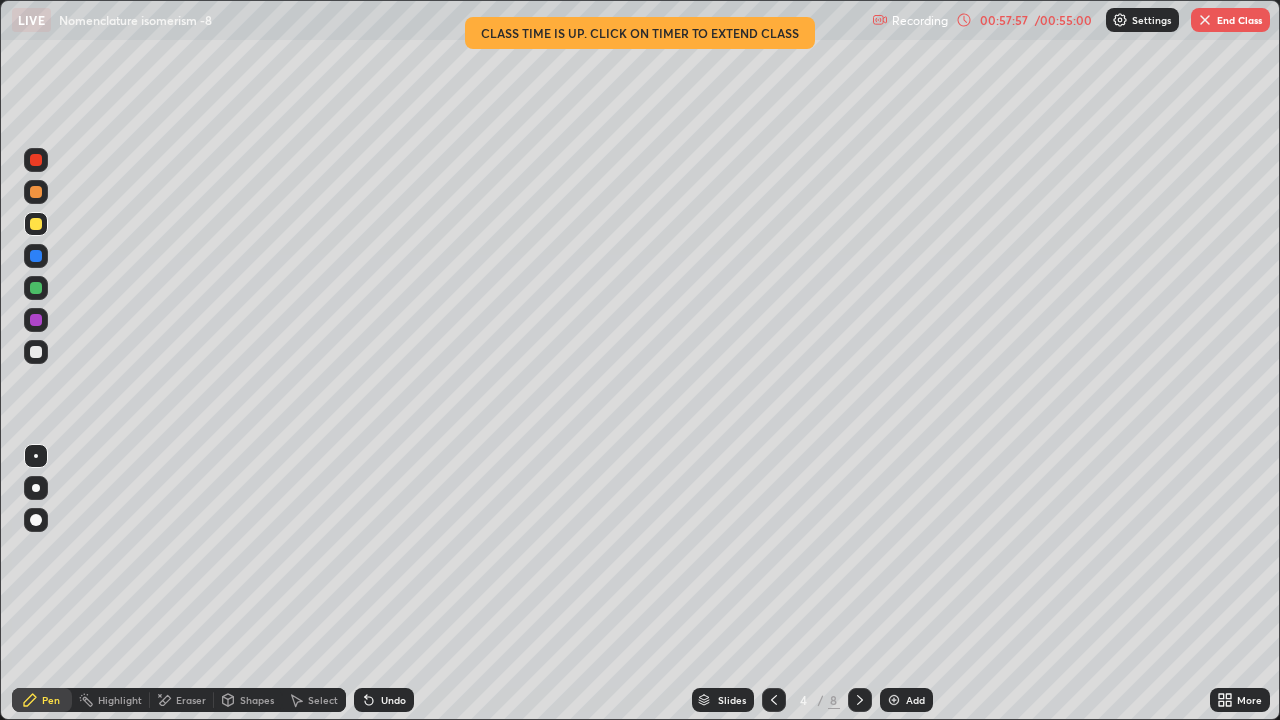 click on "Eraser" at bounding box center (191, 700) 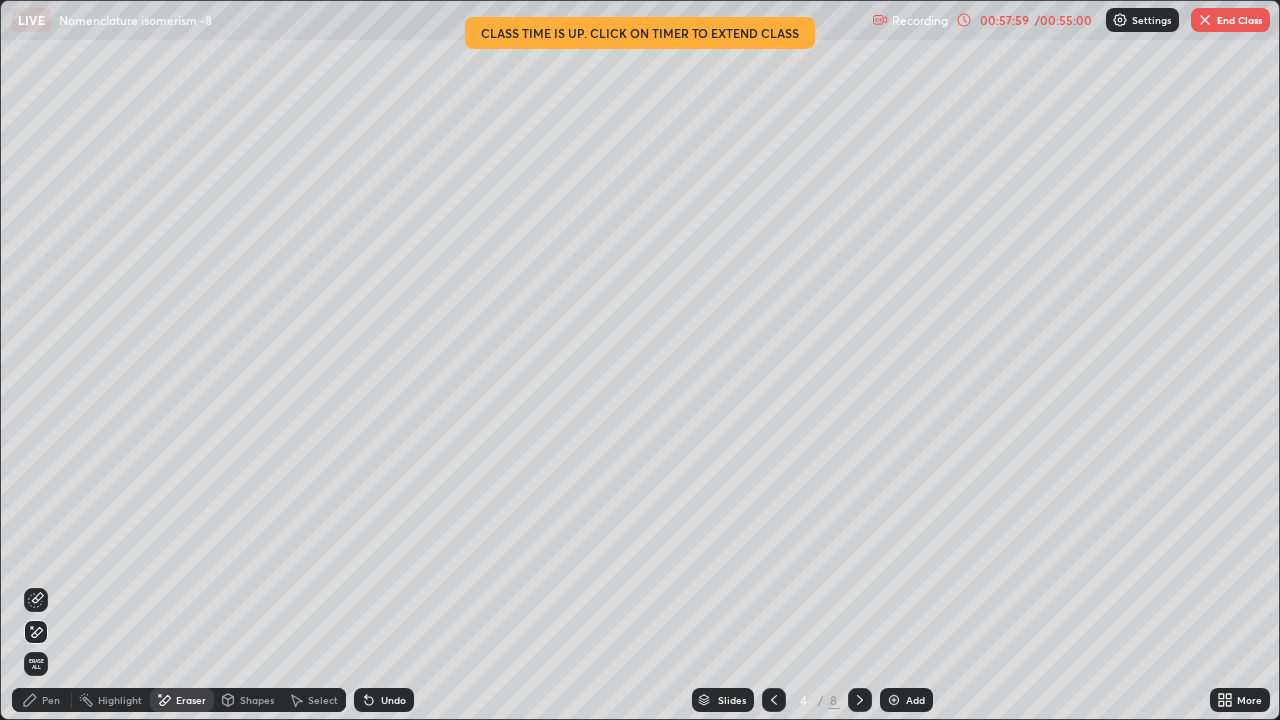 click on "Pen" at bounding box center (42, 700) 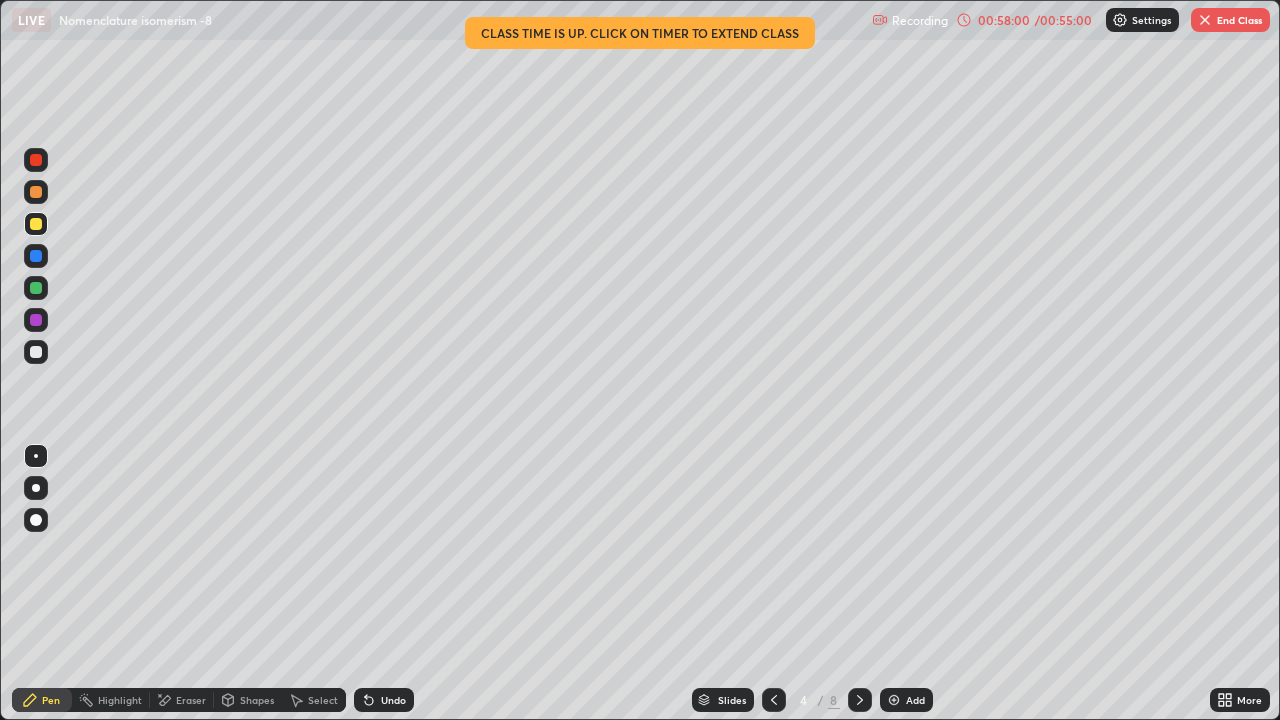 click at bounding box center (36, 352) 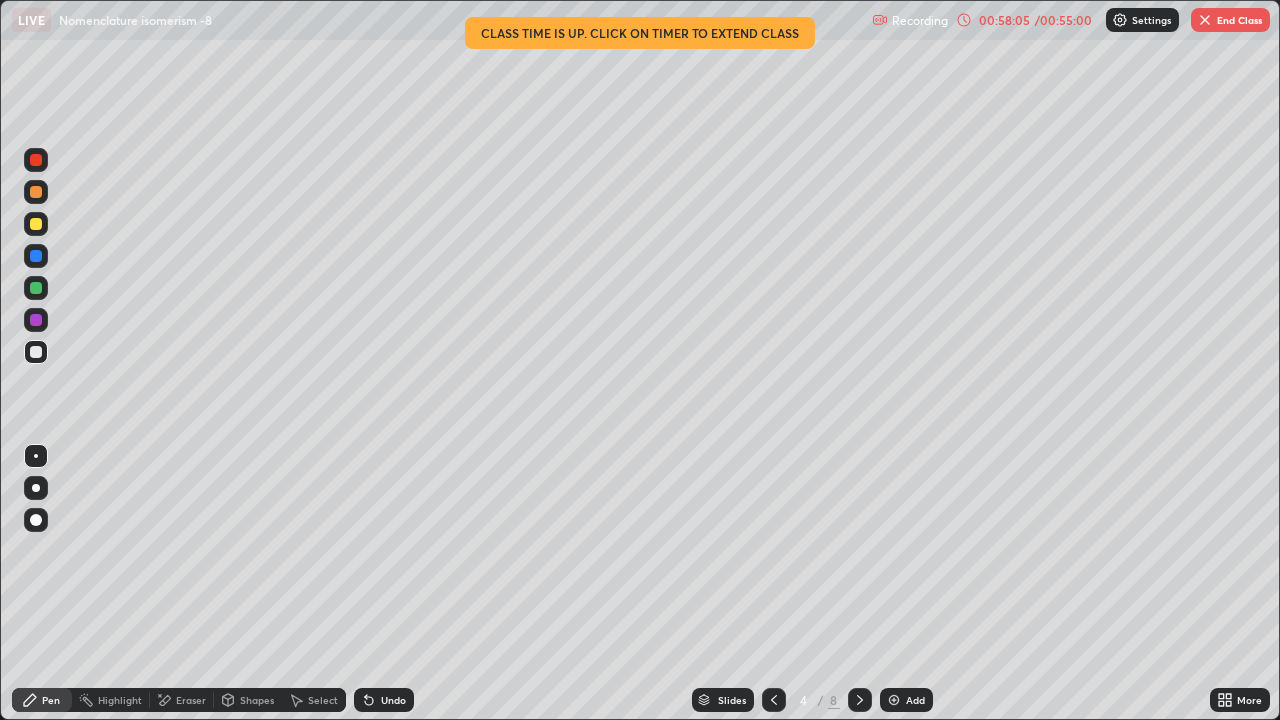 click on "Eraser" at bounding box center (191, 700) 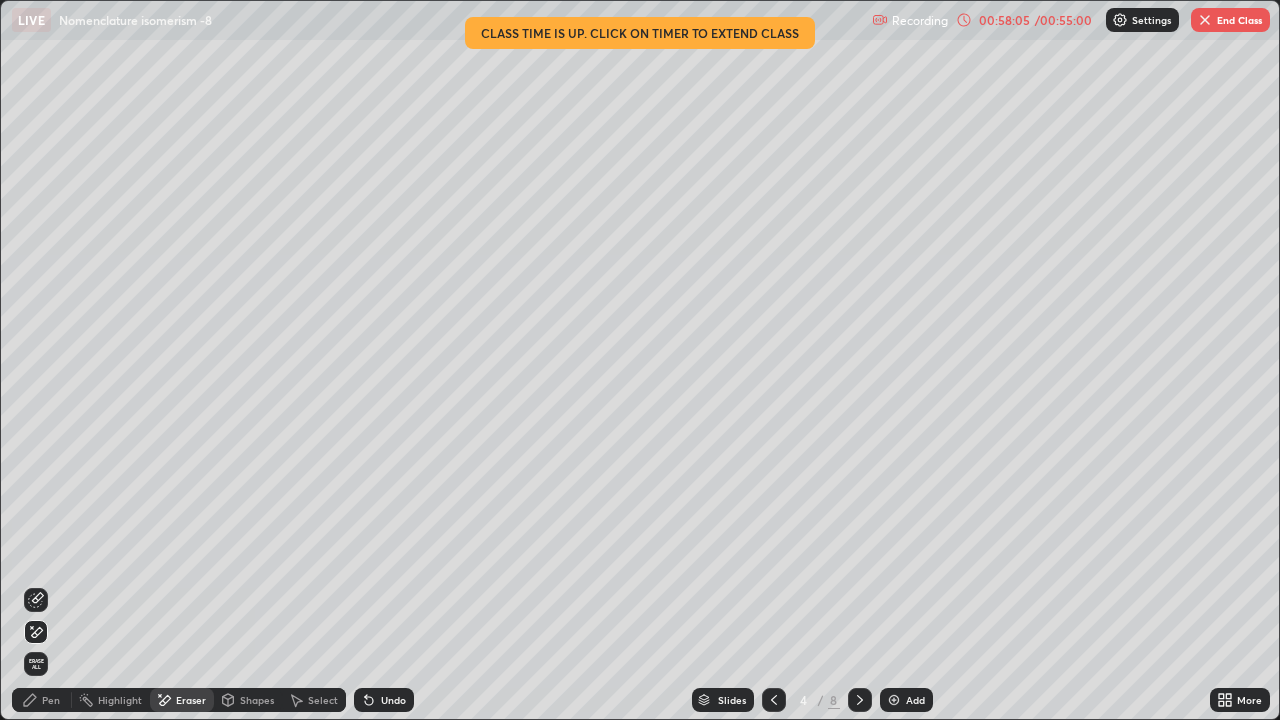 click 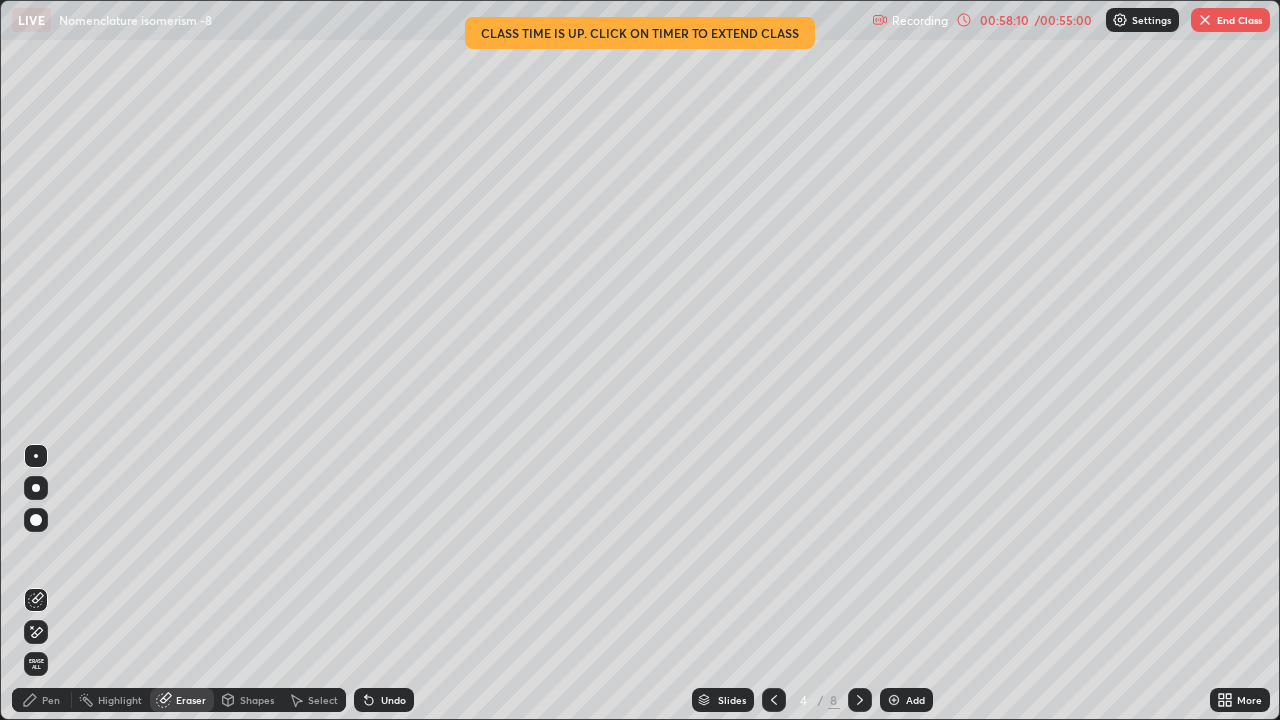 click 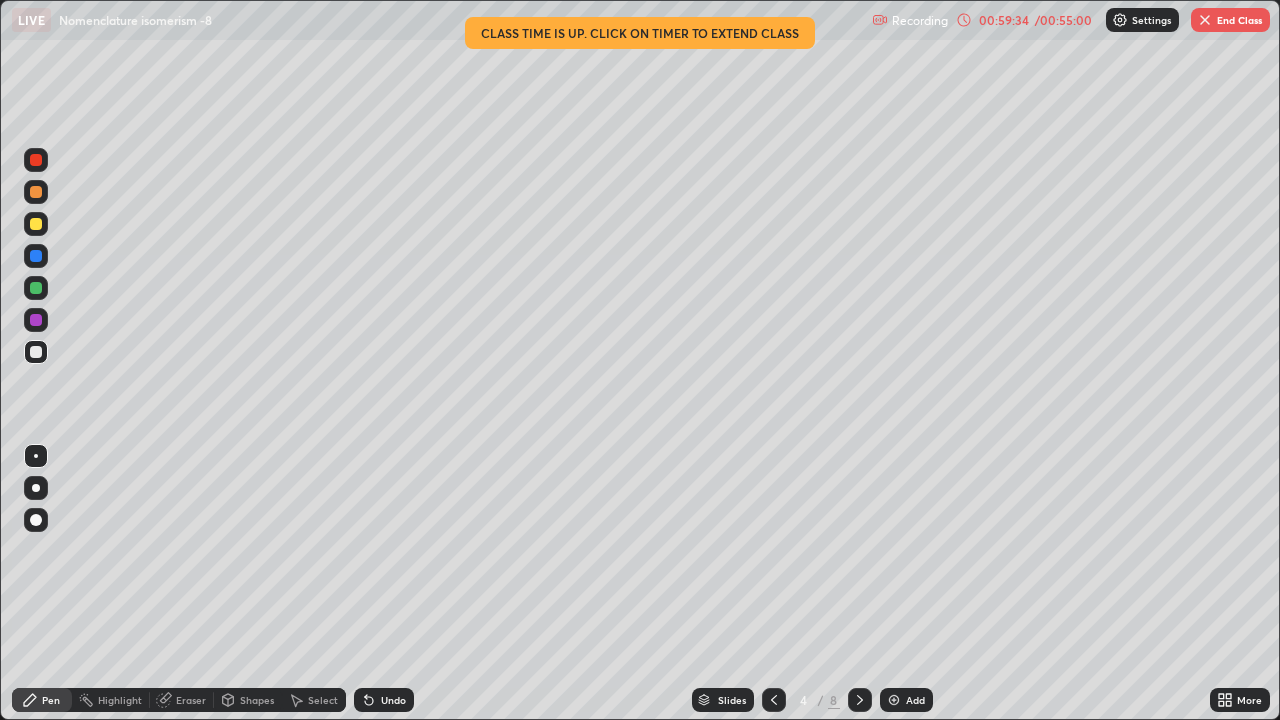 click on "End Class" at bounding box center (1230, 20) 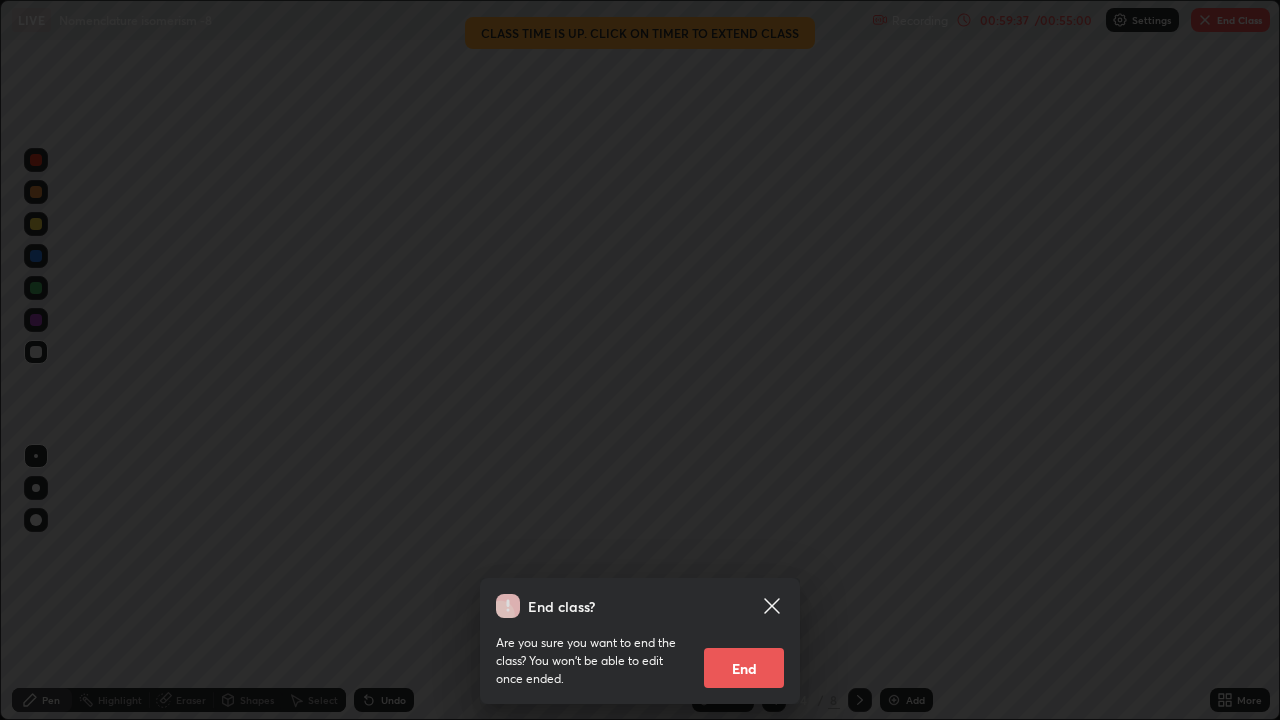 click on "End" at bounding box center [744, 668] 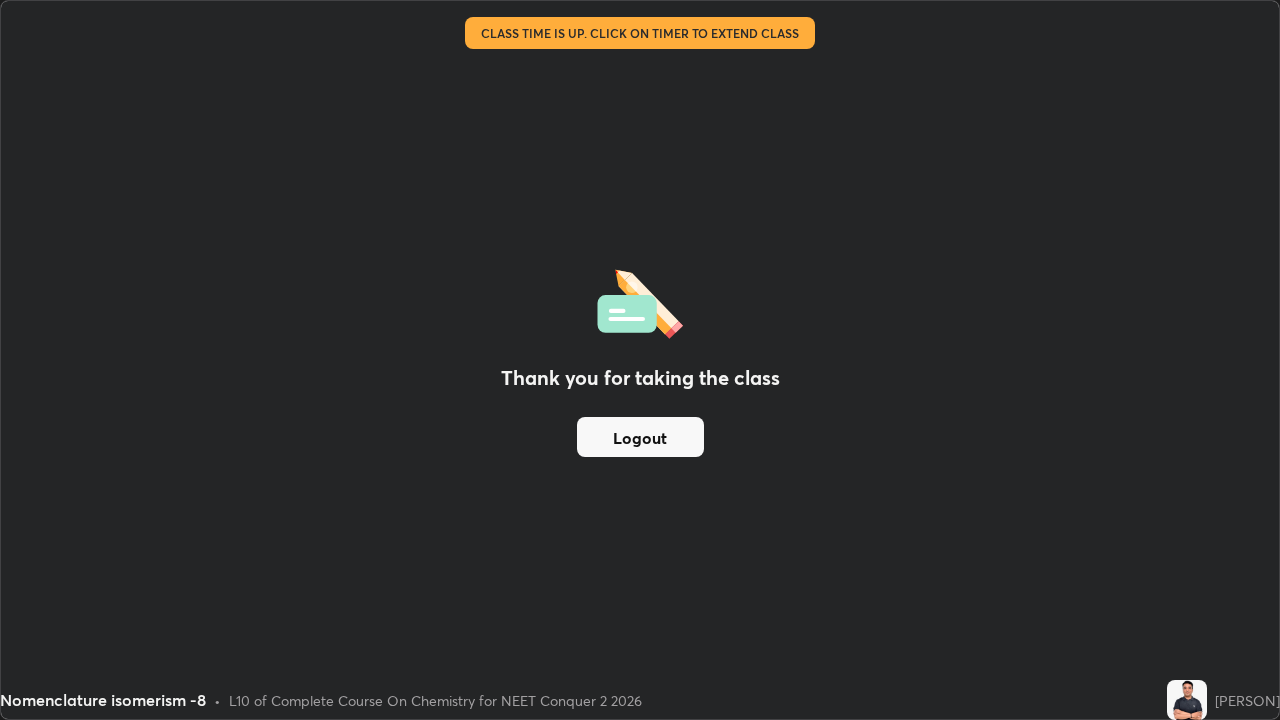 click on "Logout" at bounding box center [640, 437] 